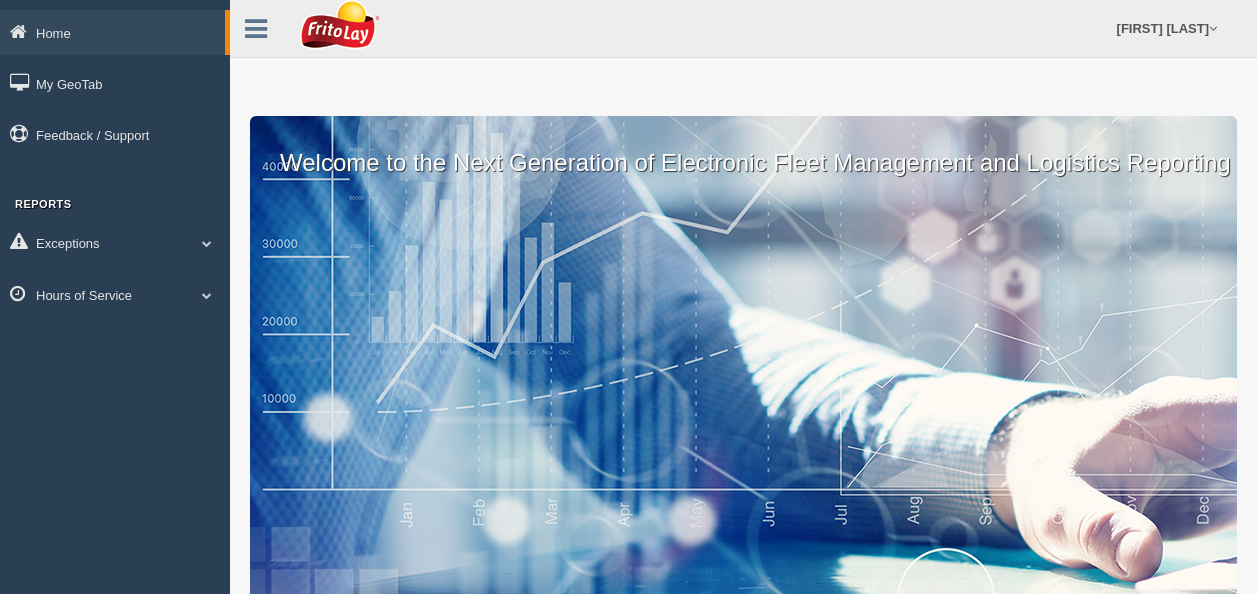 scroll, scrollTop: 0, scrollLeft: 0, axis: both 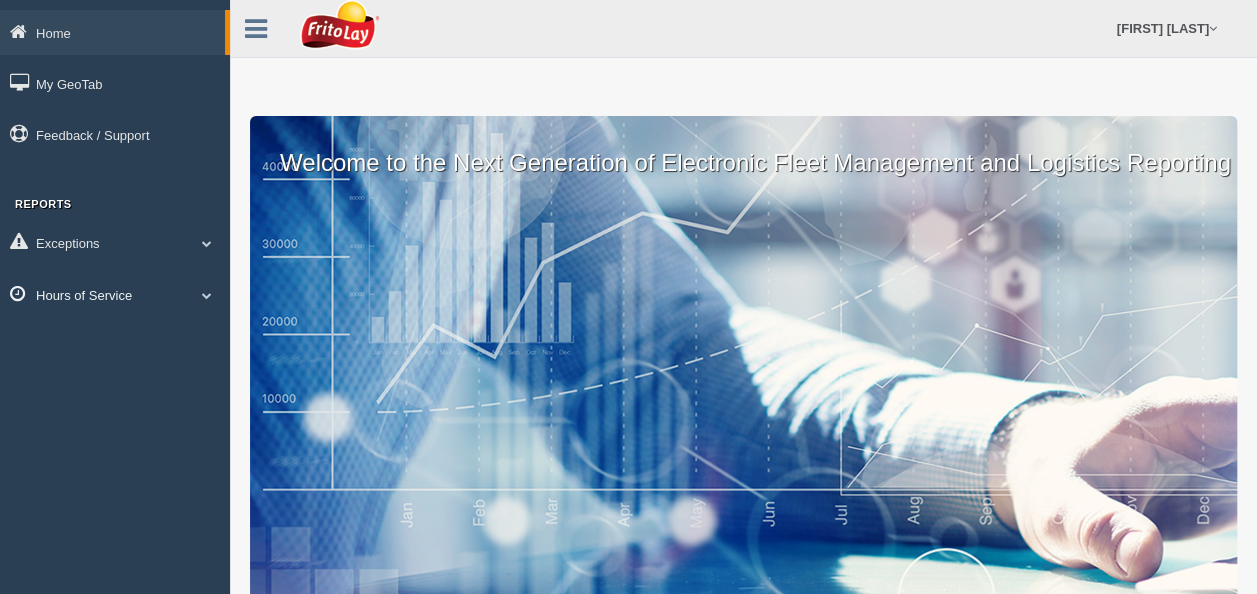 click on "Hours of Service" at bounding box center [115, 294] 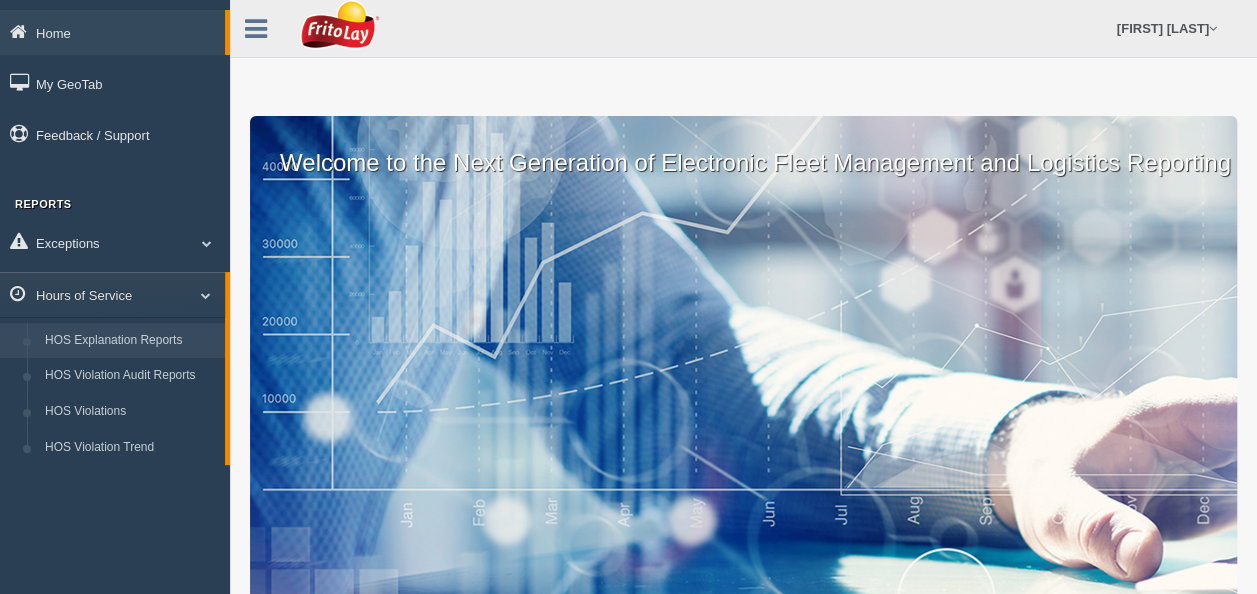 click on "HOS Explanation Reports" at bounding box center [130, 341] 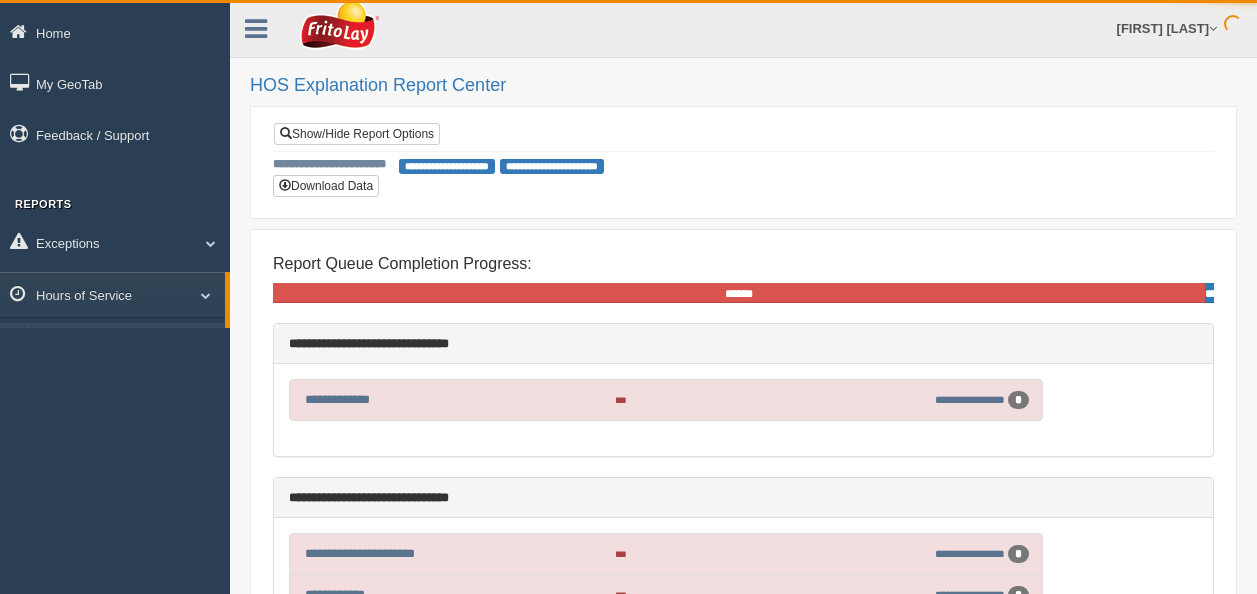 scroll, scrollTop: 0, scrollLeft: 0, axis: both 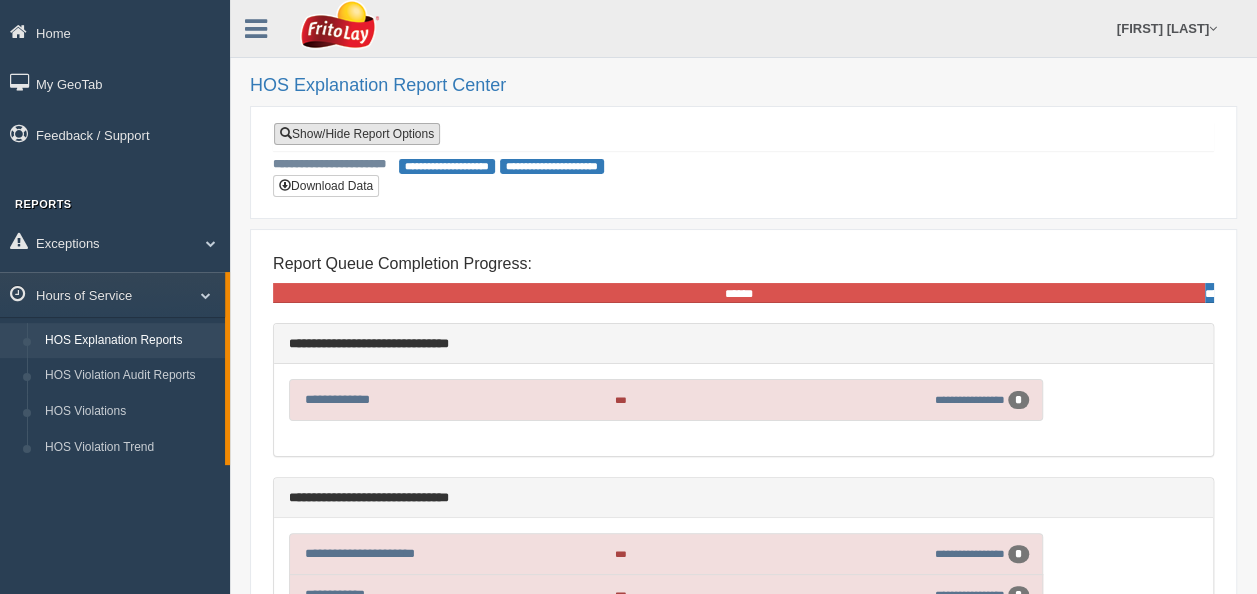 click on "Show/Hide Report Options" at bounding box center [357, 134] 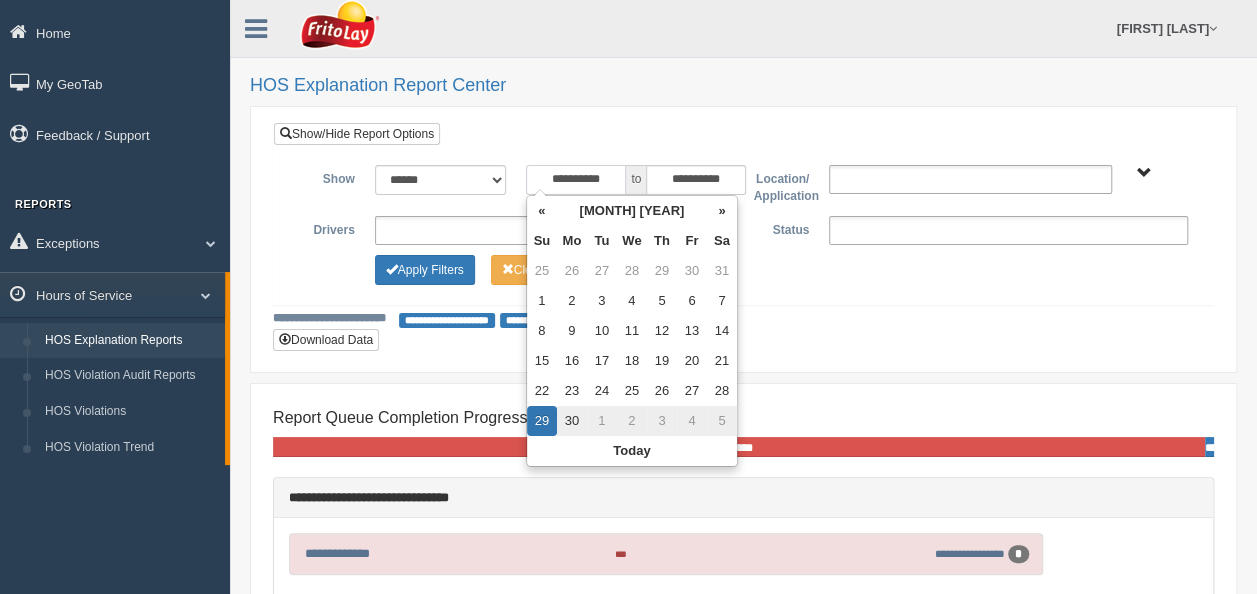 click on "**********" at bounding box center (576, 180) 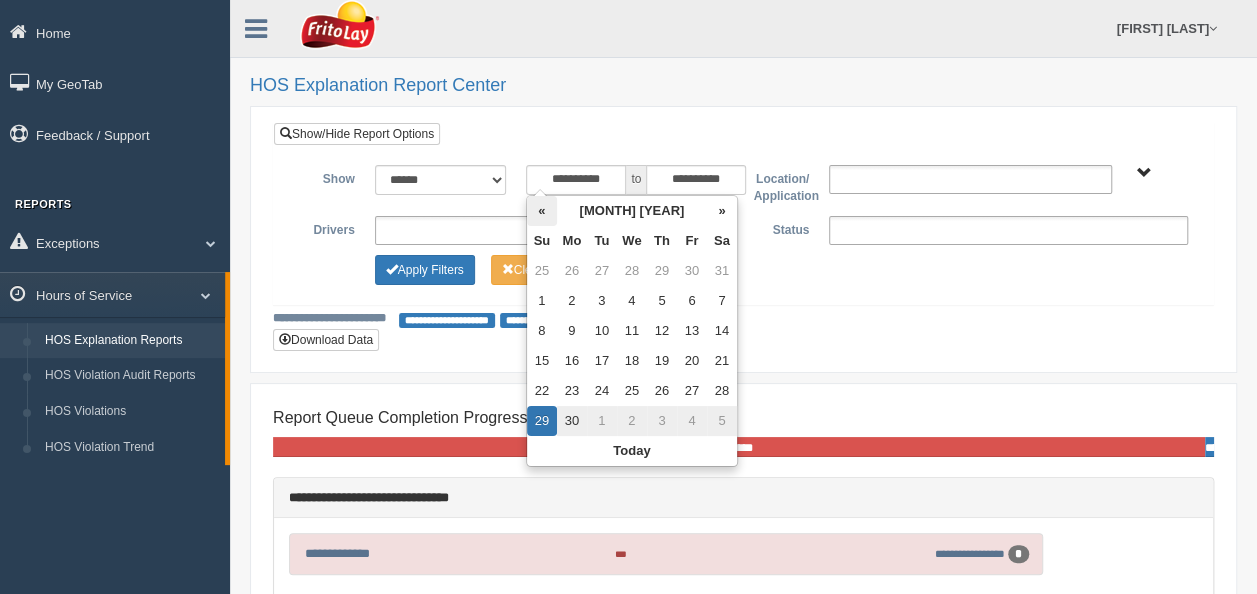 click on "«" at bounding box center (542, 211) 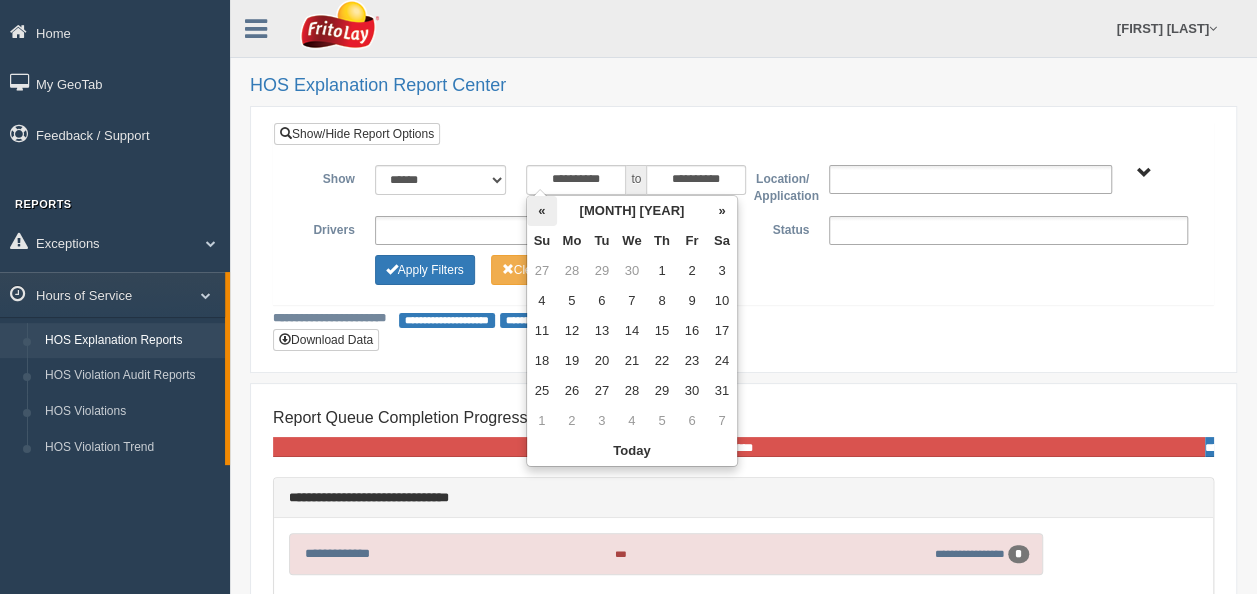 click on "«" at bounding box center (542, 211) 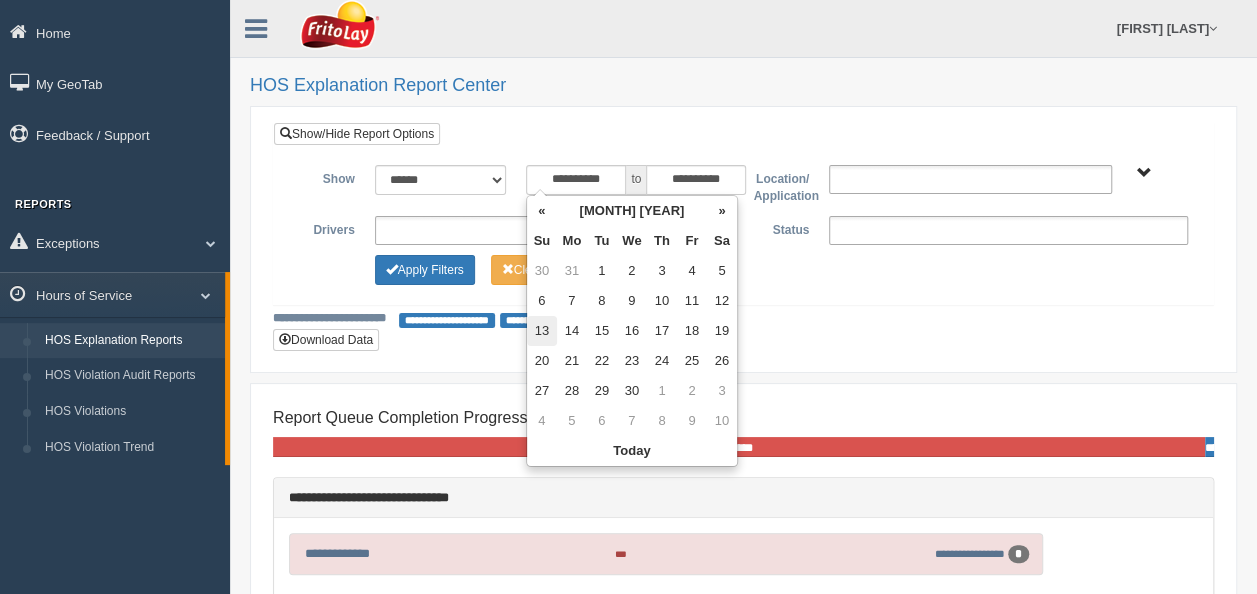 click on "13" at bounding box center [542, 331] 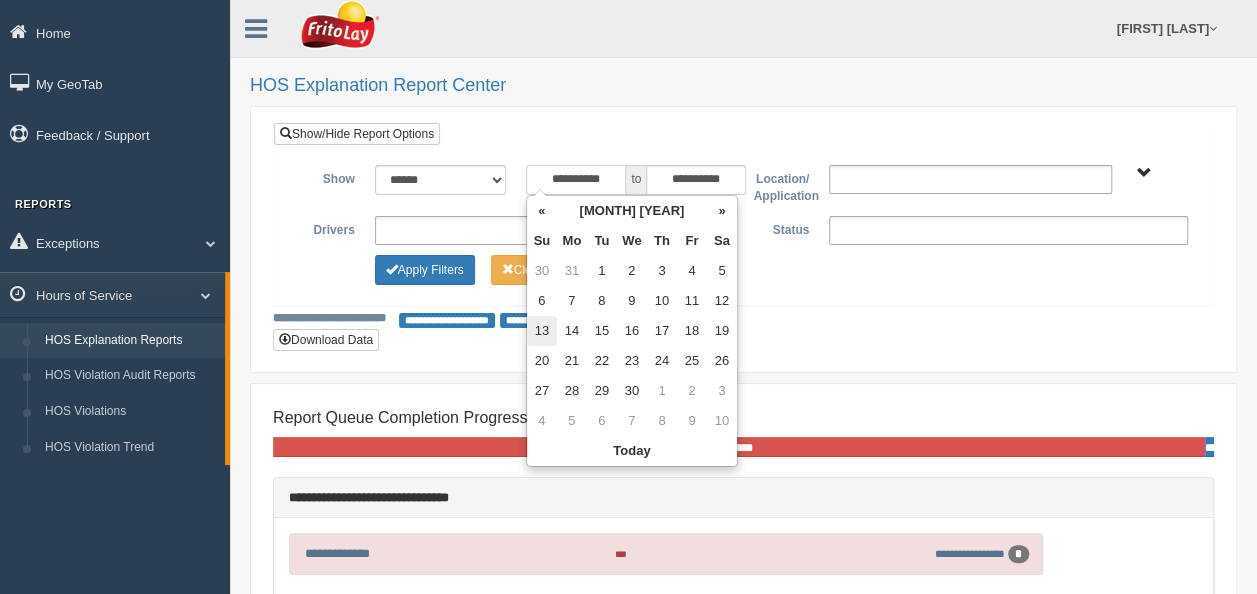 type on "**********" 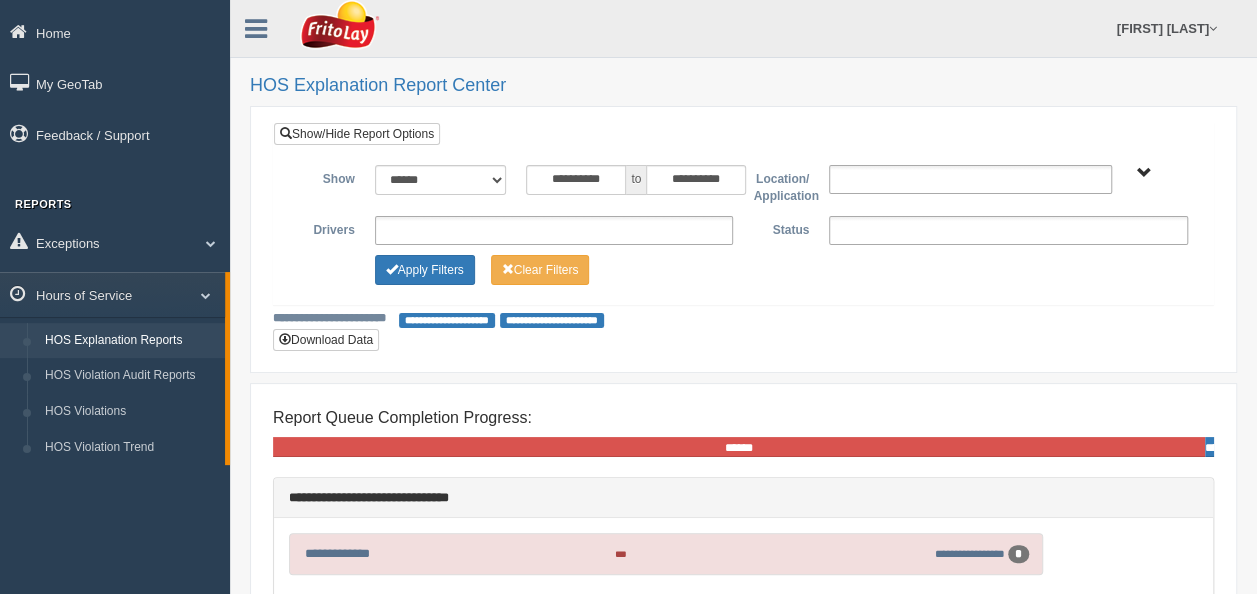 click on "**********" at bounding box center [743, 319] 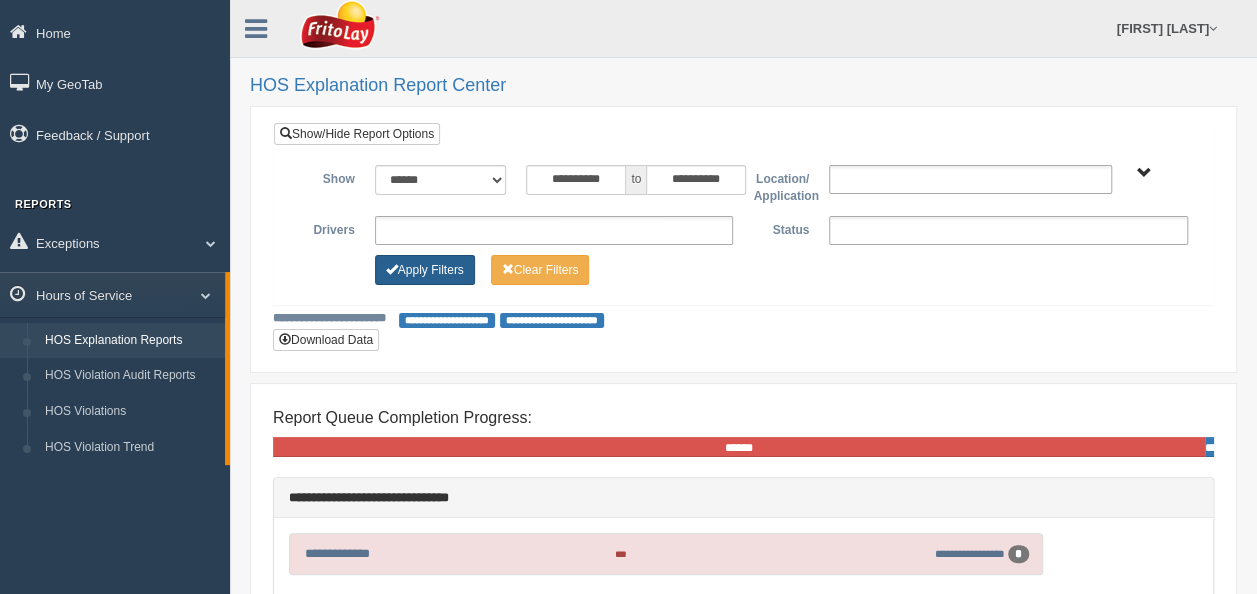click on "Apply Filters" at bounding box center [425, 270] 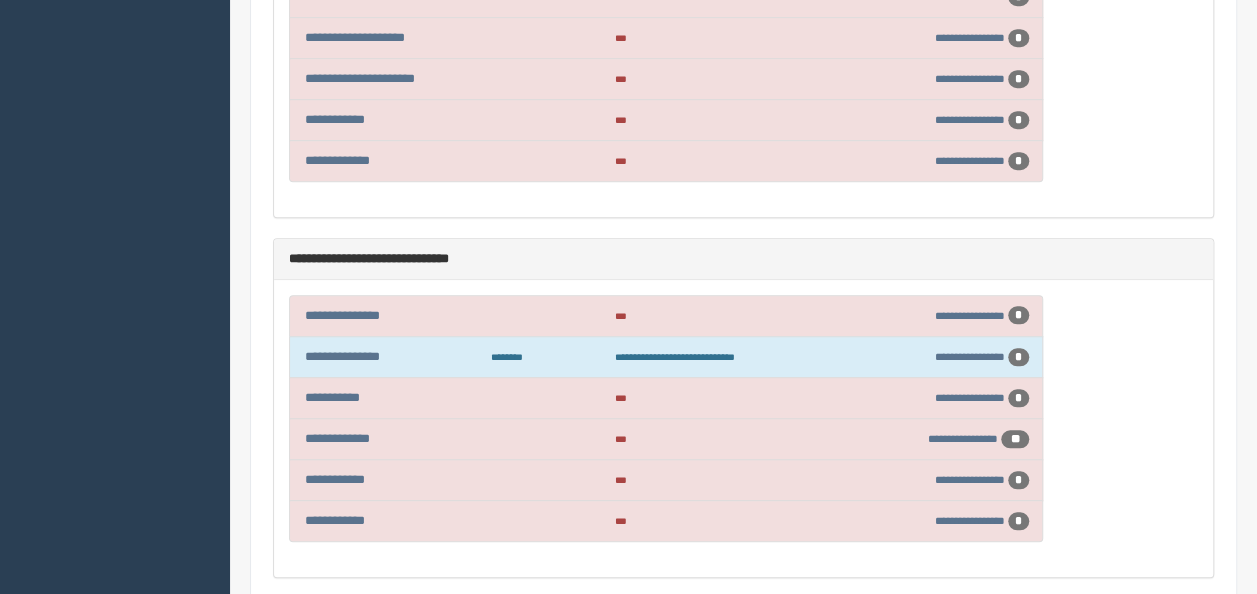 scroll, scrollTop: 800, scrollLeft: 0, axis: vertical 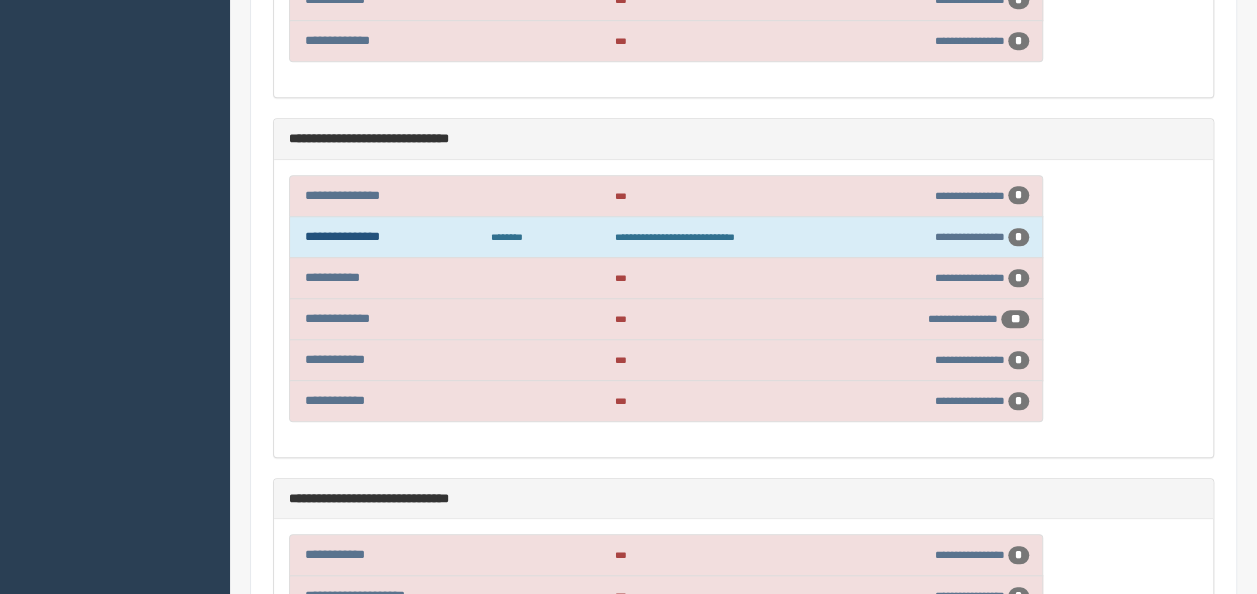 click on "**********" at bounding box center [342, 236] 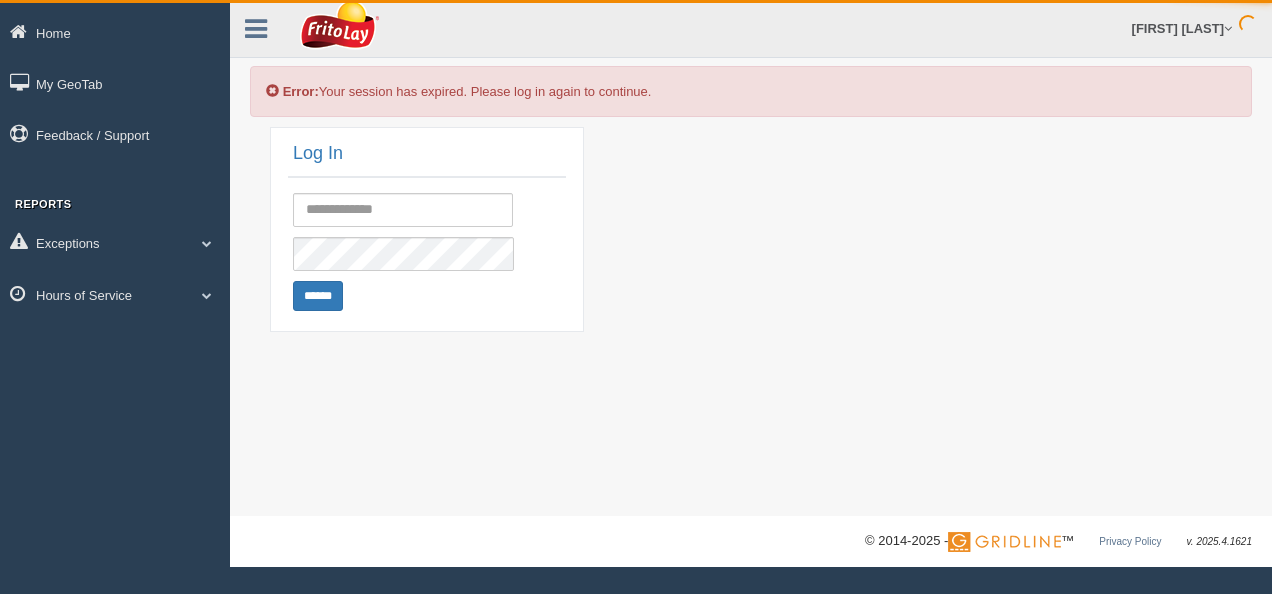 scroll, scrollTop: 0, scrollLeft: 0, axis: both 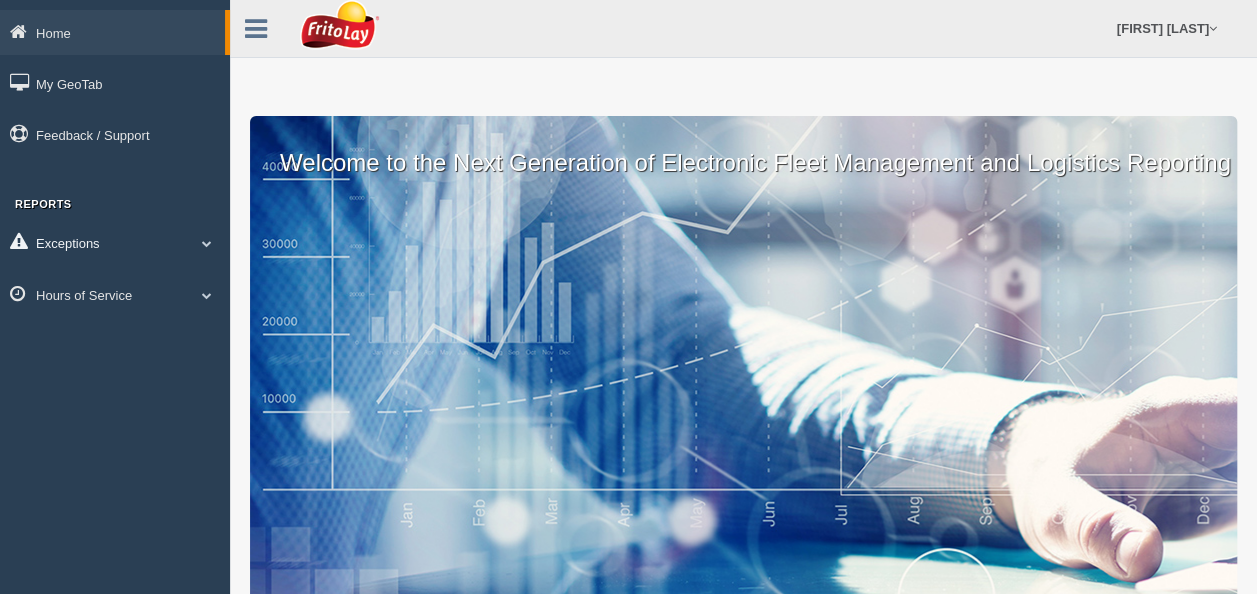 click on "Exceptions" at bounding box center [115, 242] 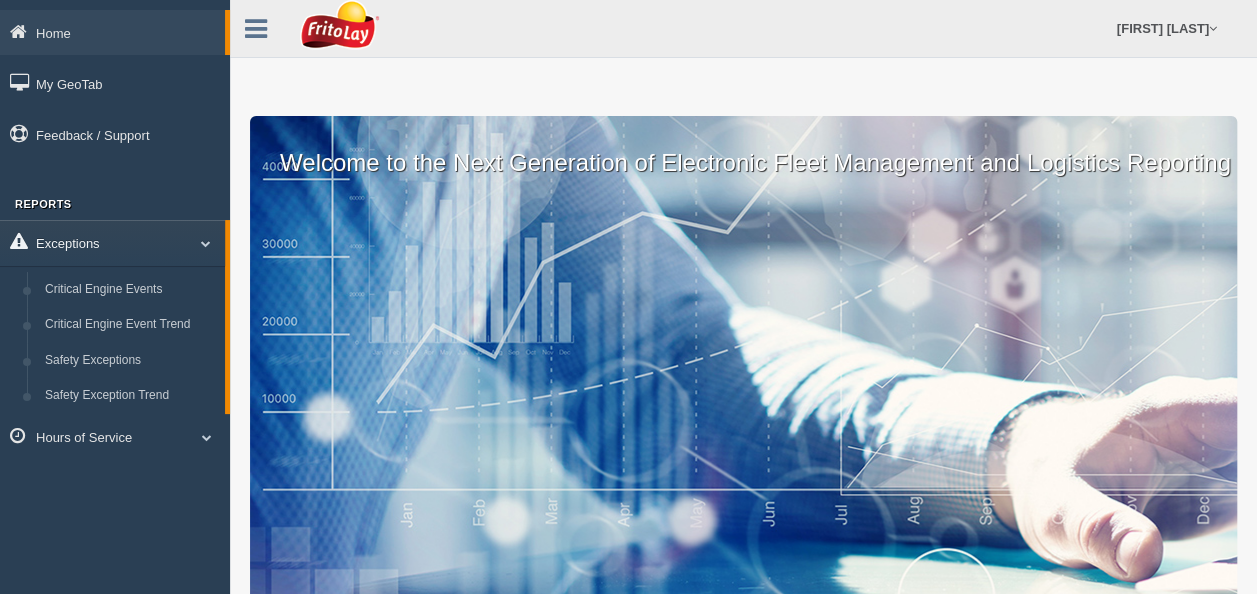 click on "Exceptions" at bounding box center (112, 242) 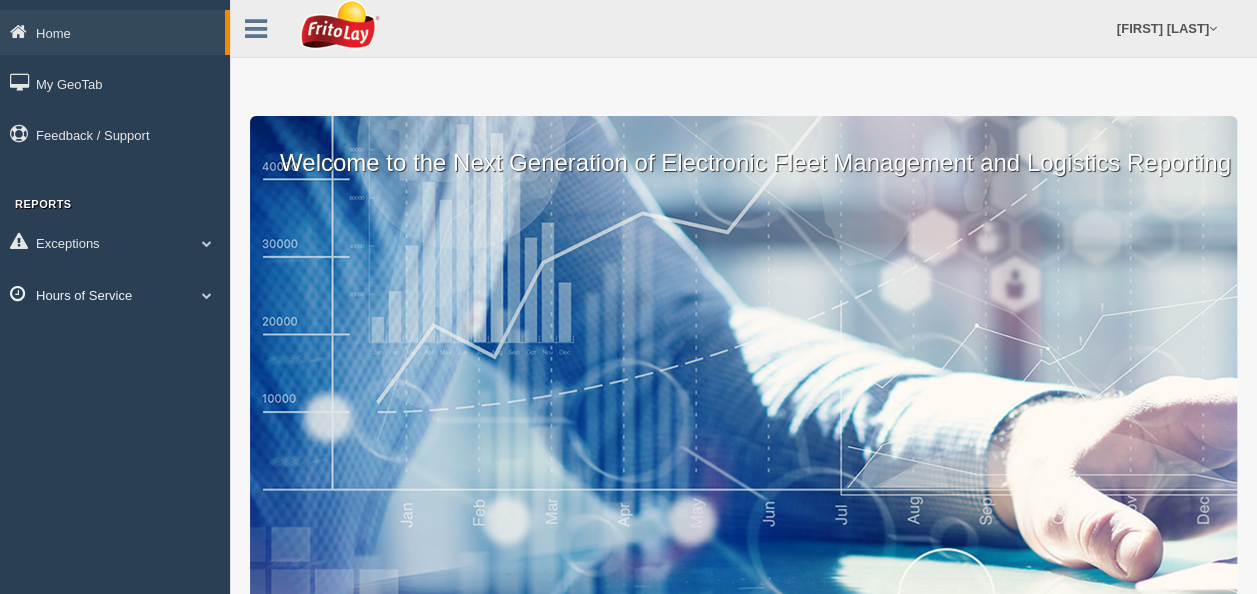 click at bounding box center [207, 295] 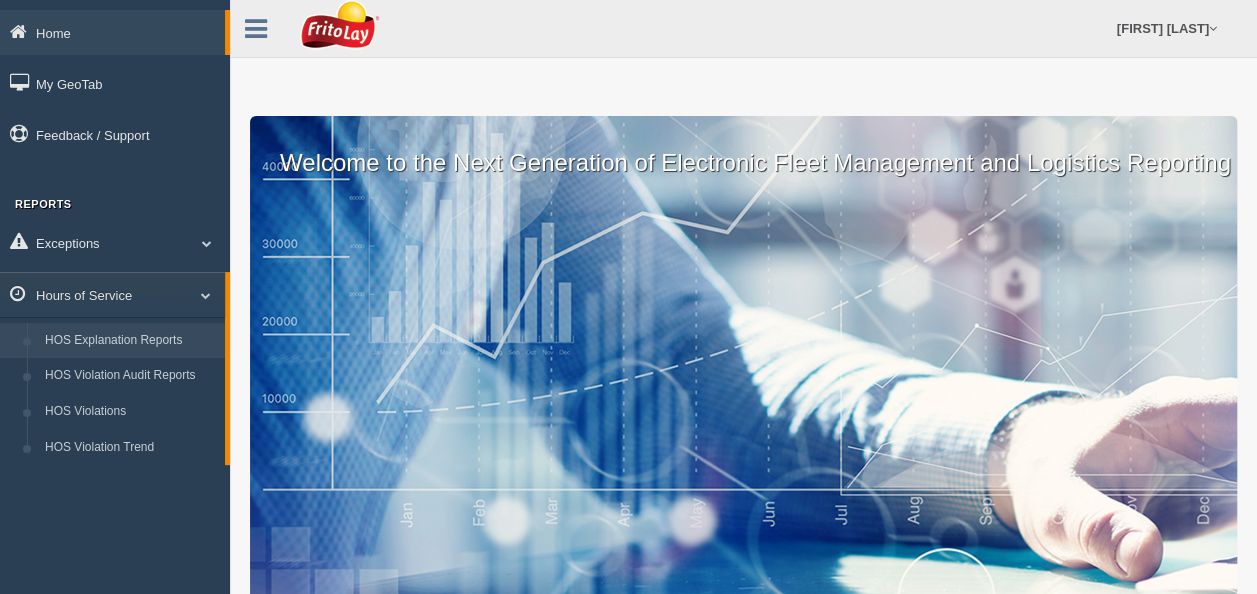 click on "HOS Explanation Reports" at bounding box center [130, 341] 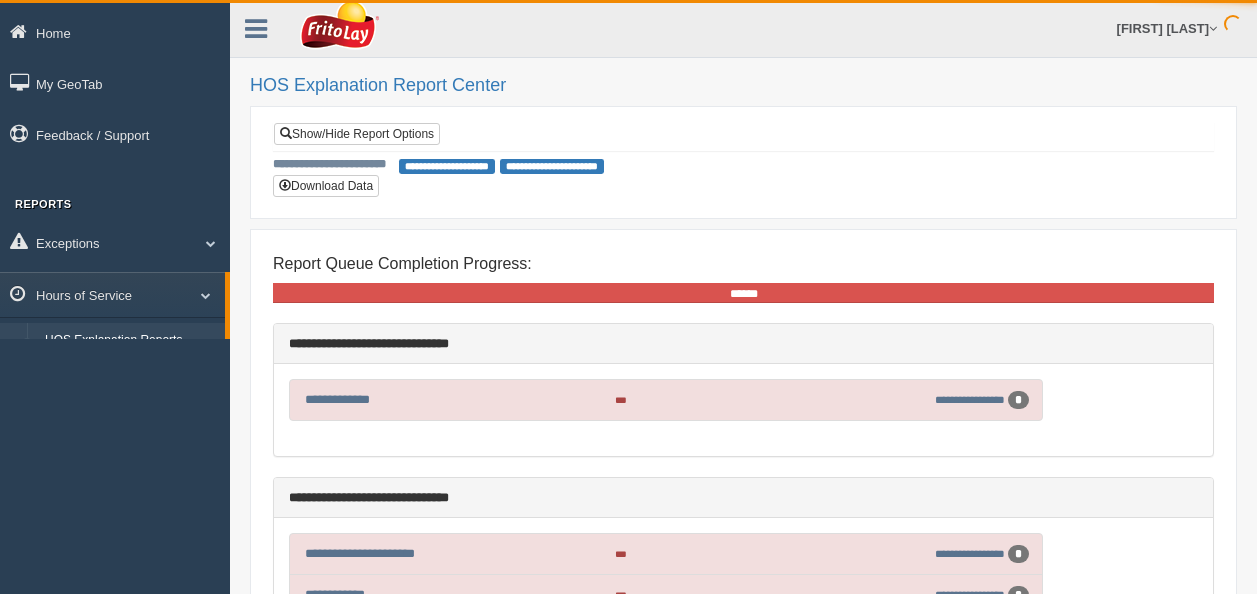scroll, scrollTop: 0, scrollLeft: 0, axis: both 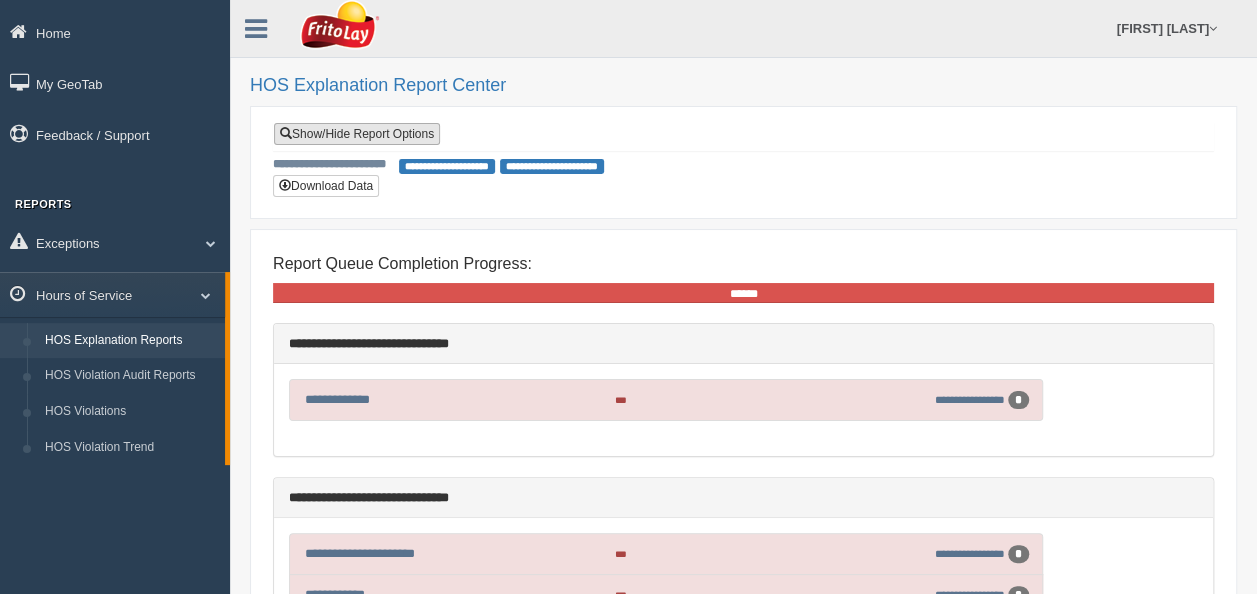 click on "Show/Hide Report Options" at bounding box center (357, 134) 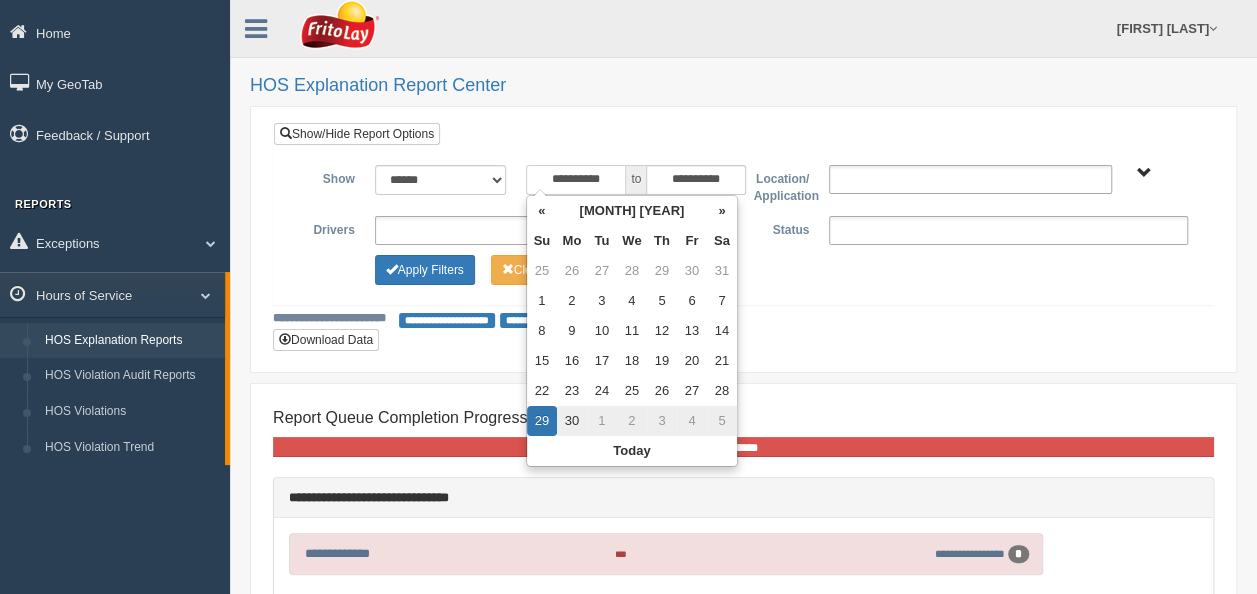 click on "**********" at bounding box center [576, 180] 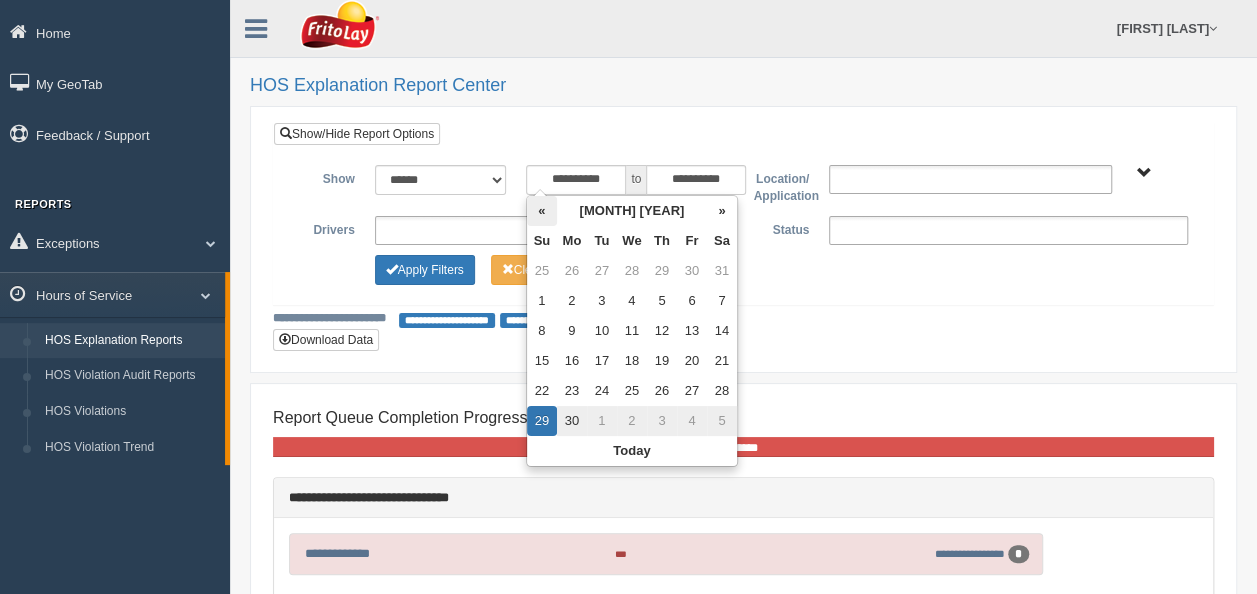 click on "«" at bounding box center (542, 211) 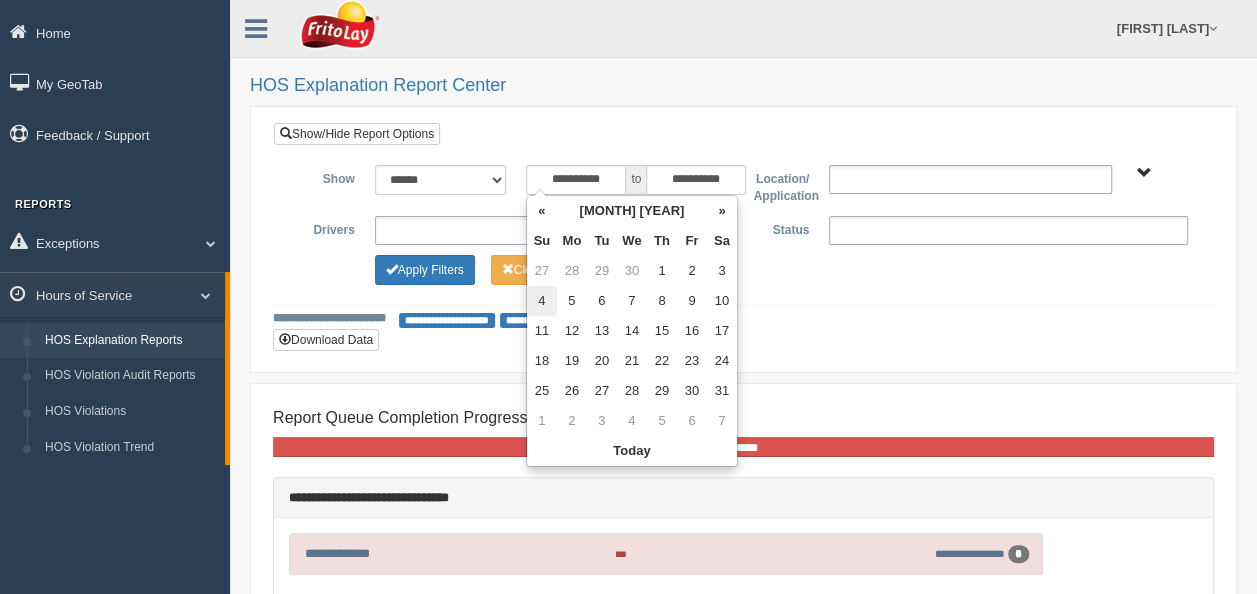 click on "4" at bounding box center (542, 301) 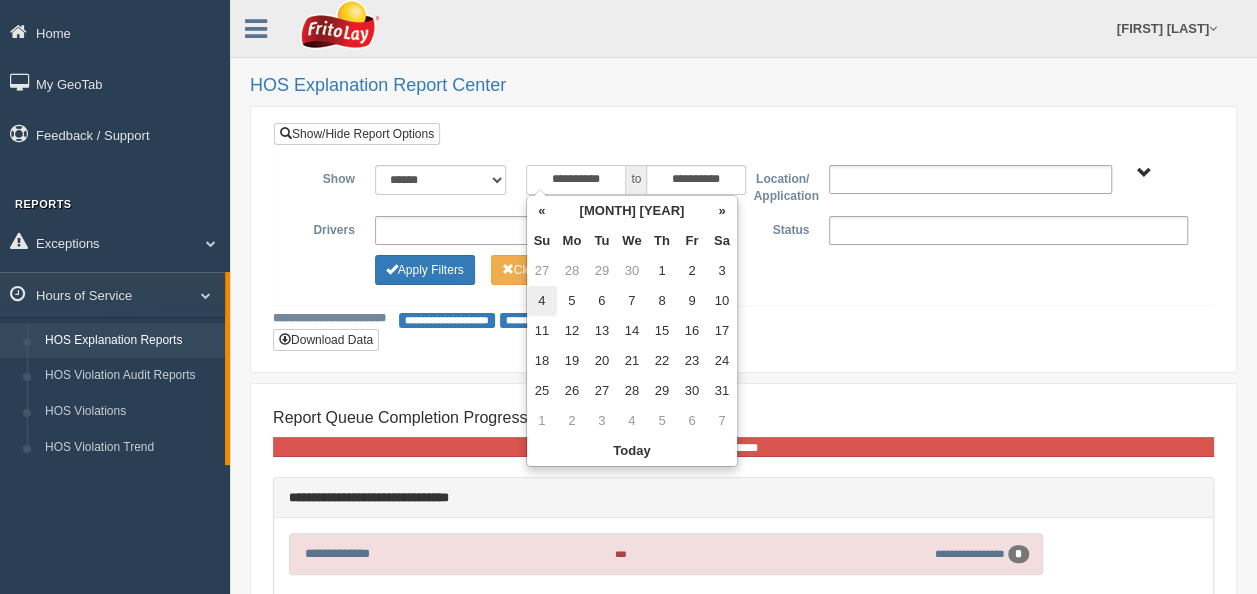 type on "**********" 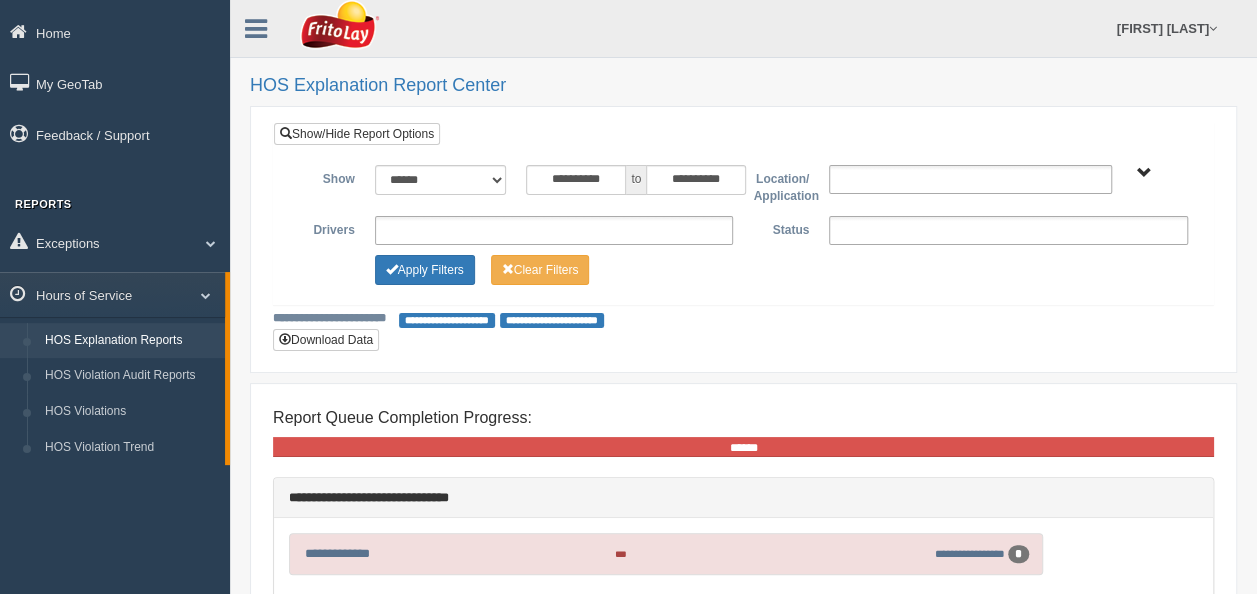 click on "**********" at bounding box center [743, 227] 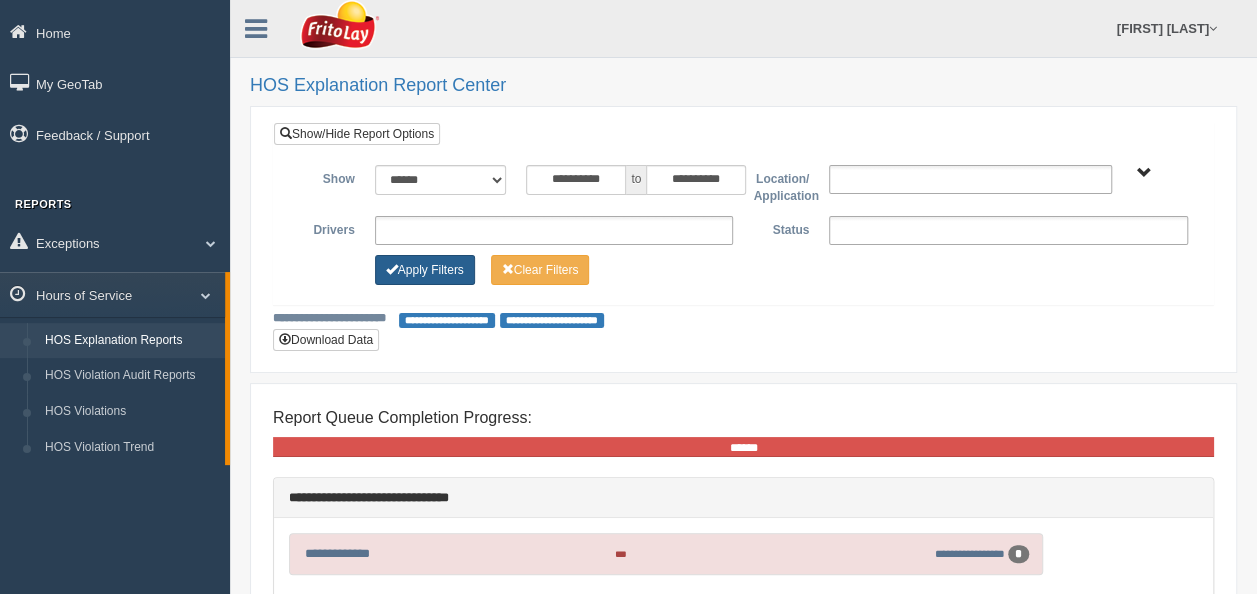 click on "Apply Filters" at bounding box center (425, 270) 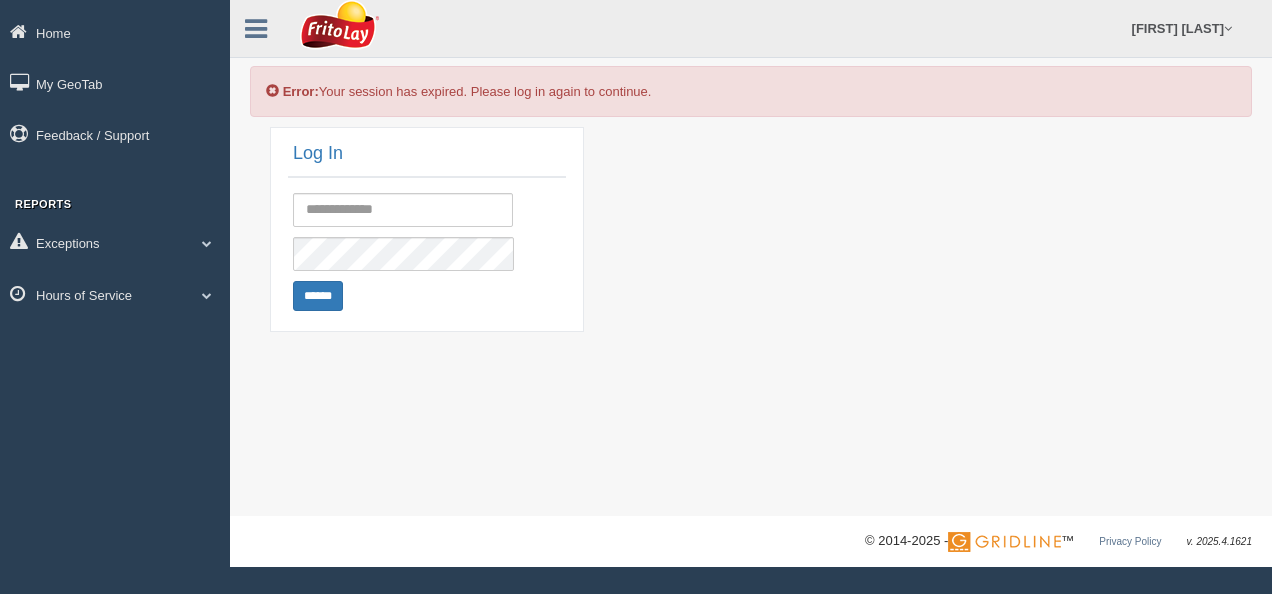 scroll, scrollTop: 0, scrollLeft: 0, axis: both 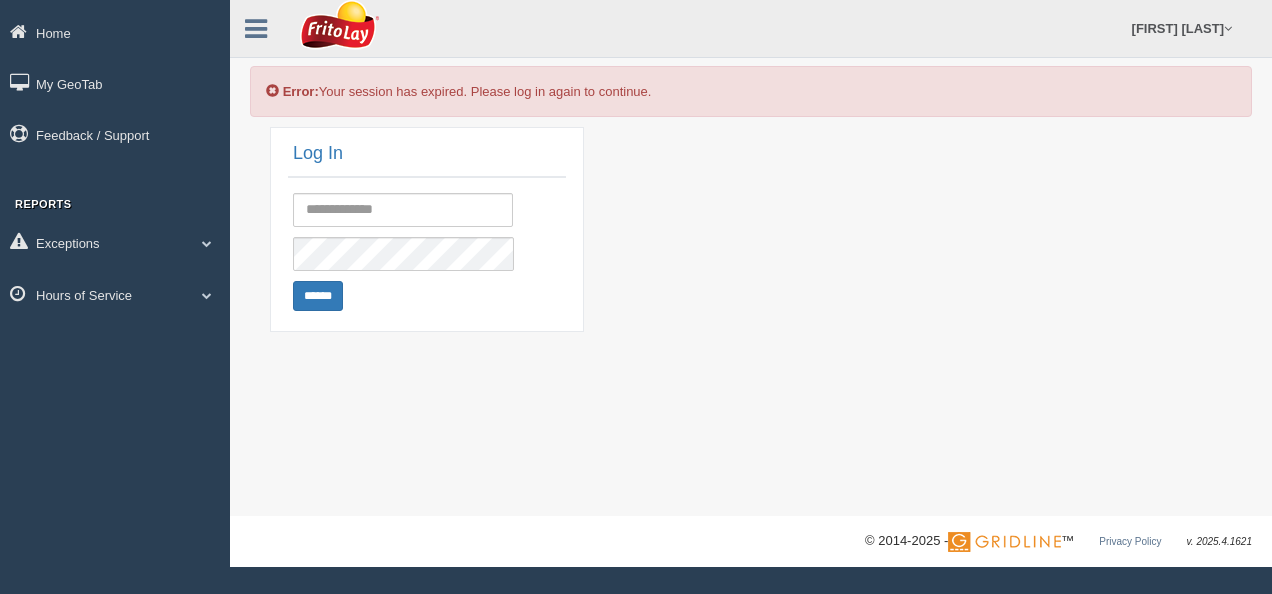 click on "Error:   Your session has expired.  Please log in again to continue.
Log In
******" at bounding box center [751, 258] 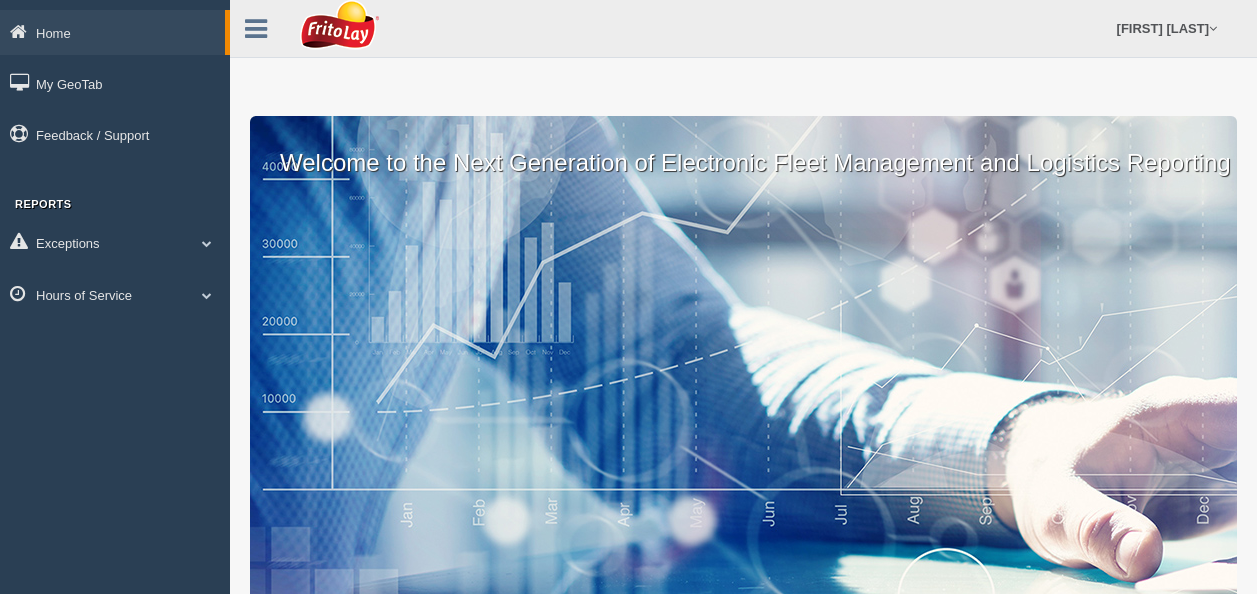 scroll, scrollTop: 0, scrollLeft: 0, axis: both 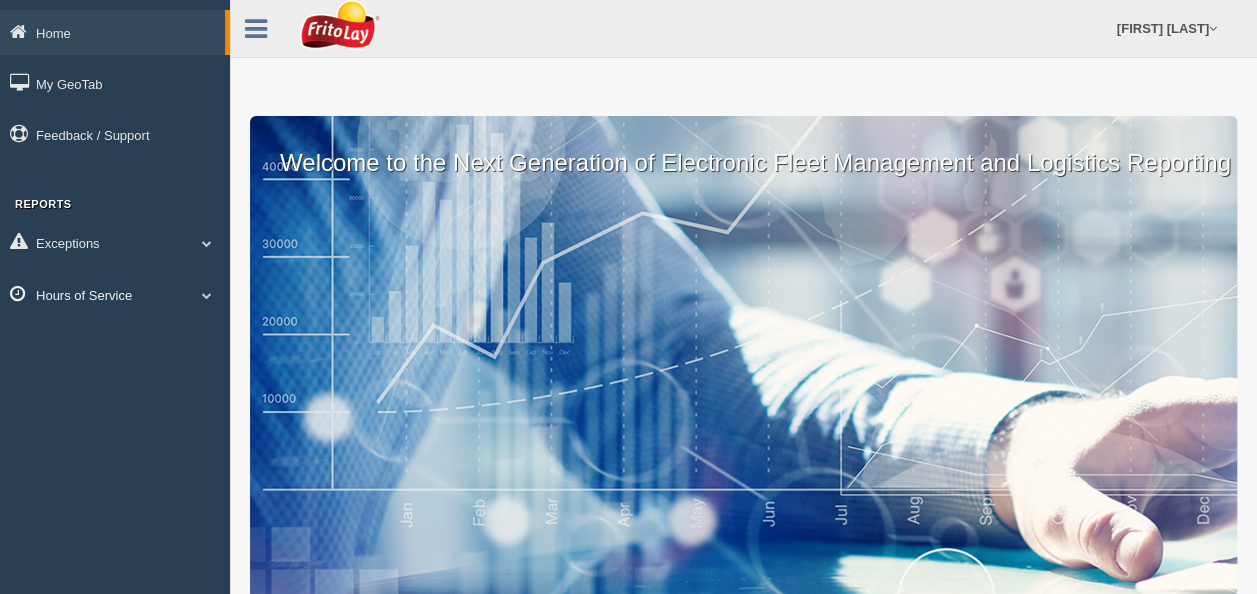 click on "Hours of Service" at bounding box center (115, 294) 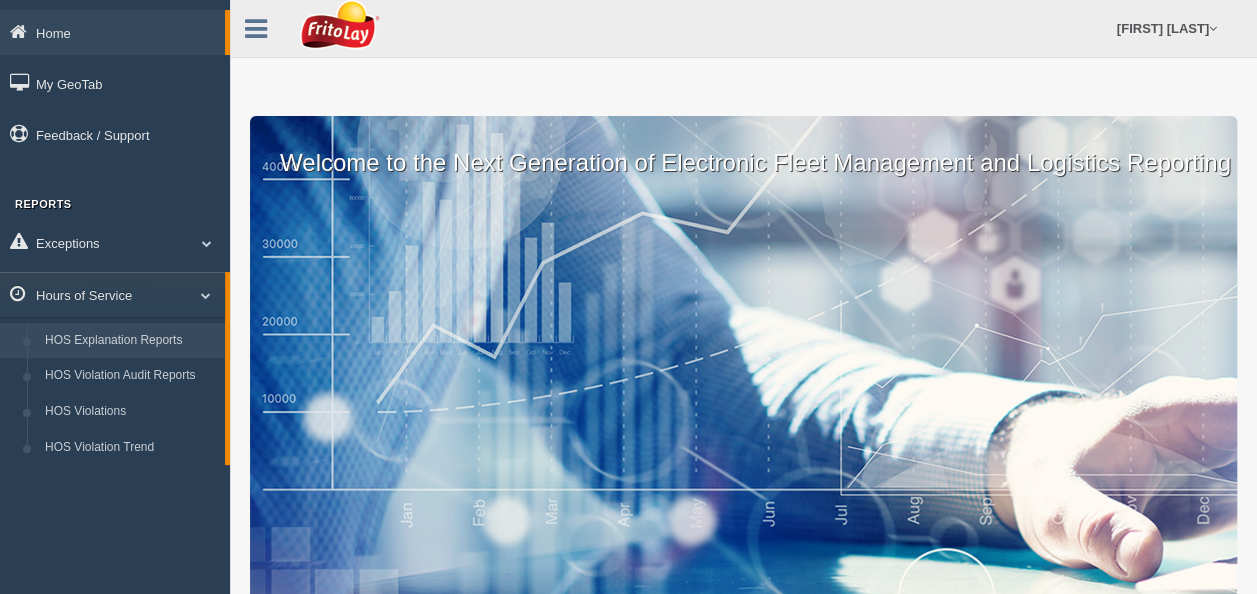 drag, startPoint x: 147, startPoint y: 329, endPoint x: 158, endPoint y: 337, distance: 13.601471 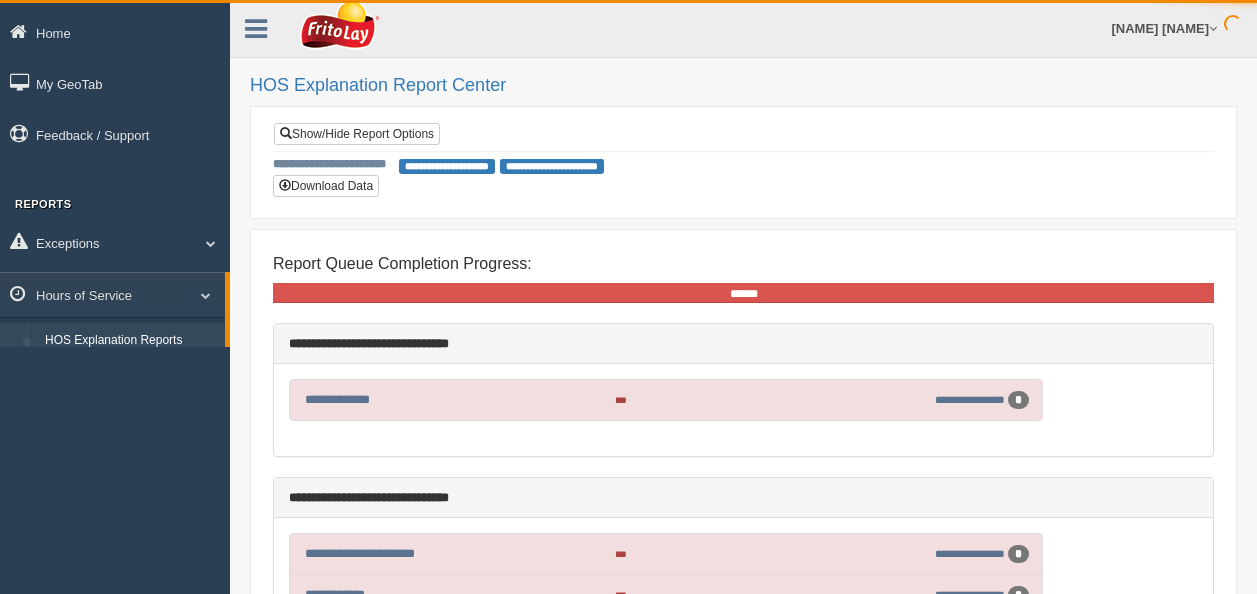 scroll, scrollTop: 0, scrollLeft: 0, axis: both 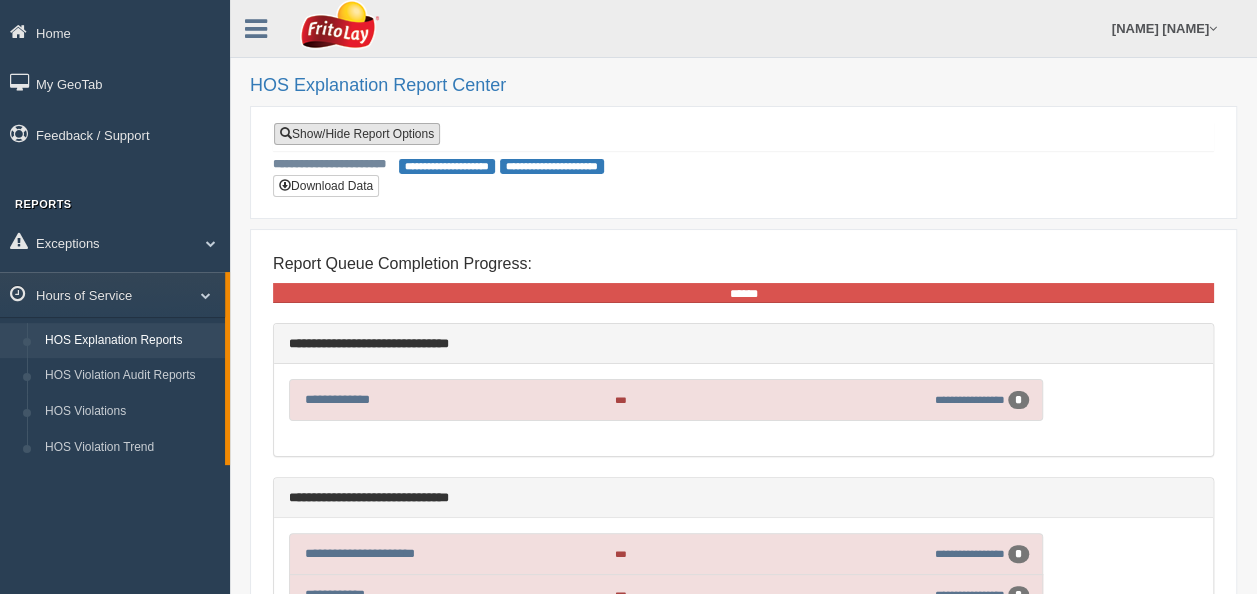 click on "Show/Hide Report Options" at bounding box center [357, 134] 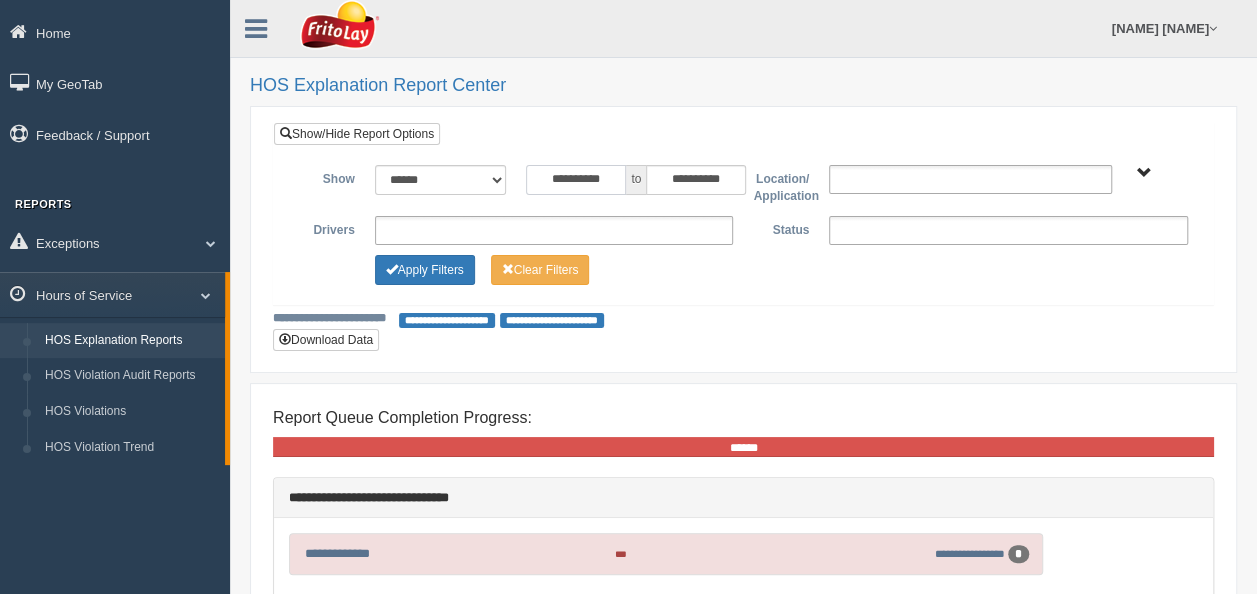 click on "**********" at bounding box center (576, 180) 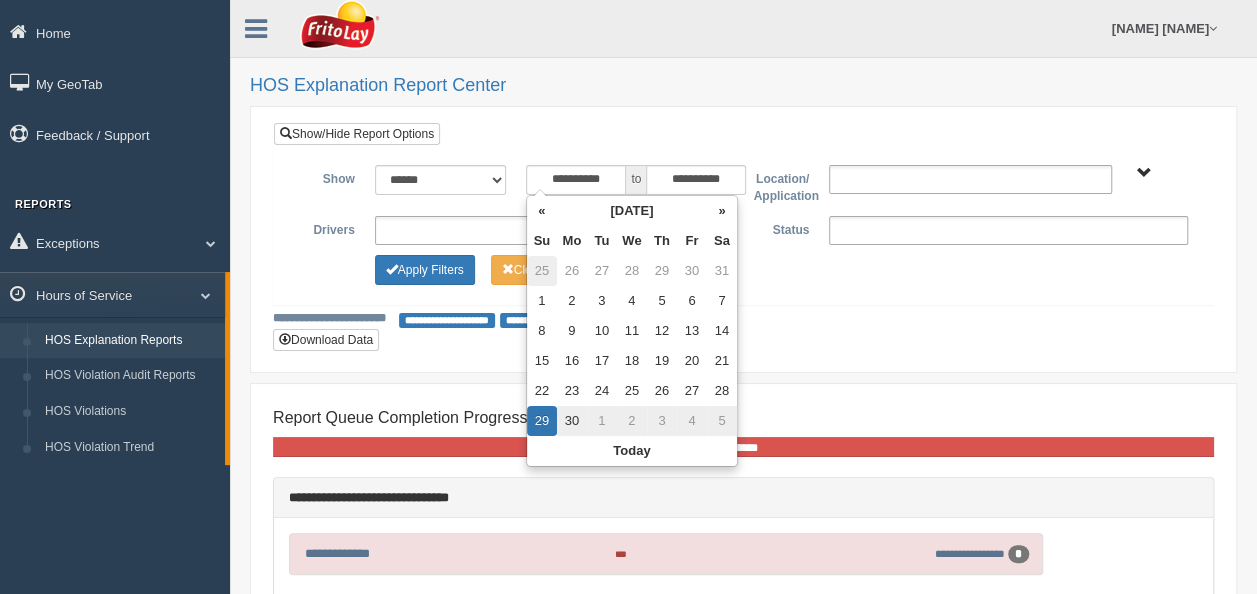 click on "25" at bounding box center (542, 271) 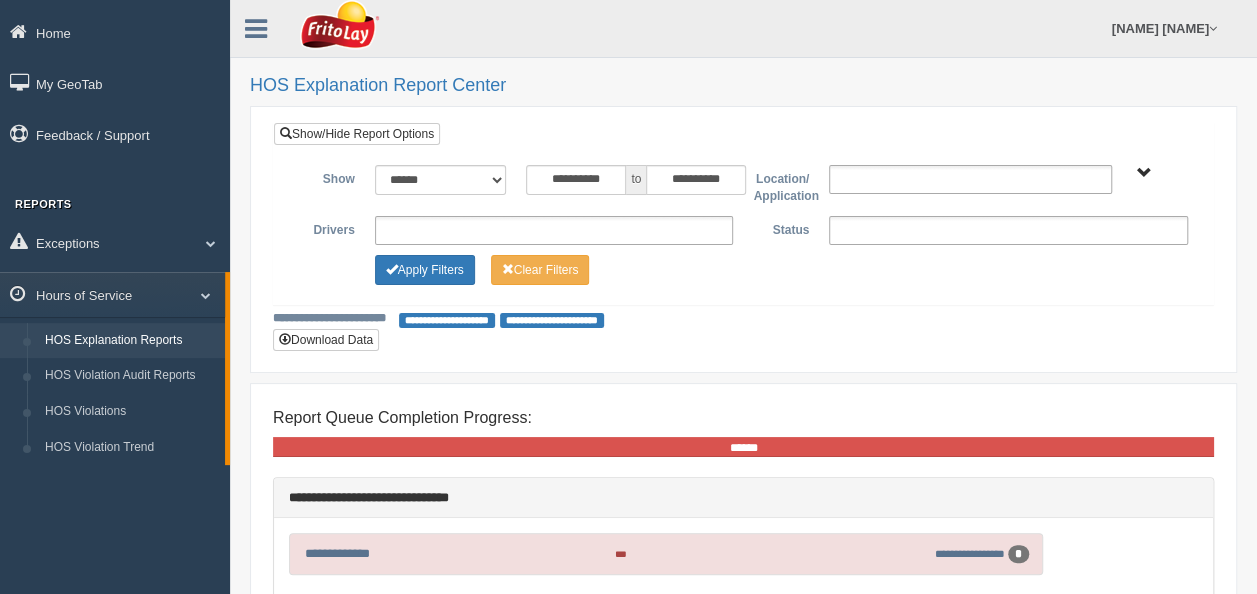 click on "**********" at bounding box center (743, 227) 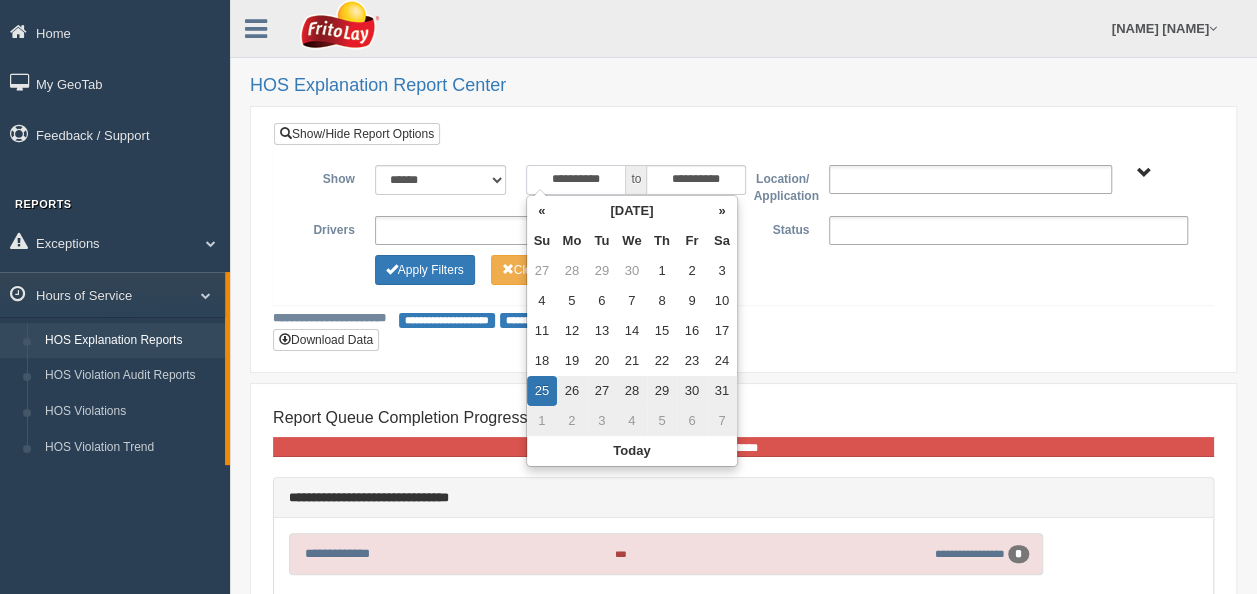 click on "**********" at bounding box center [576, 180] 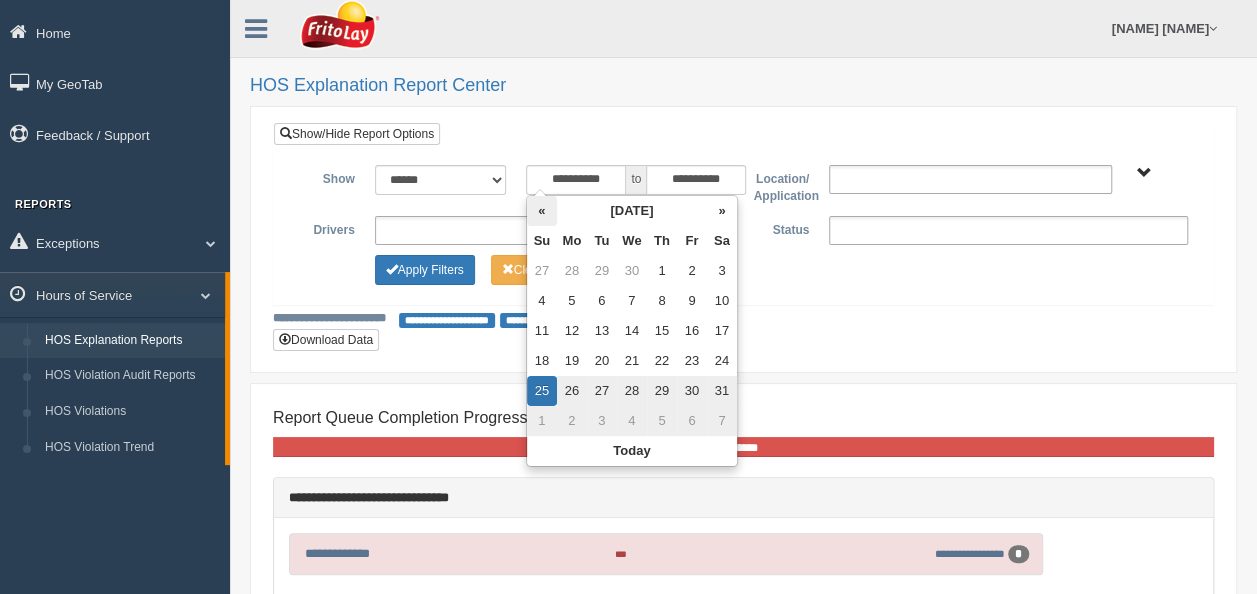 click on "«" at bounding box center (542, 211) 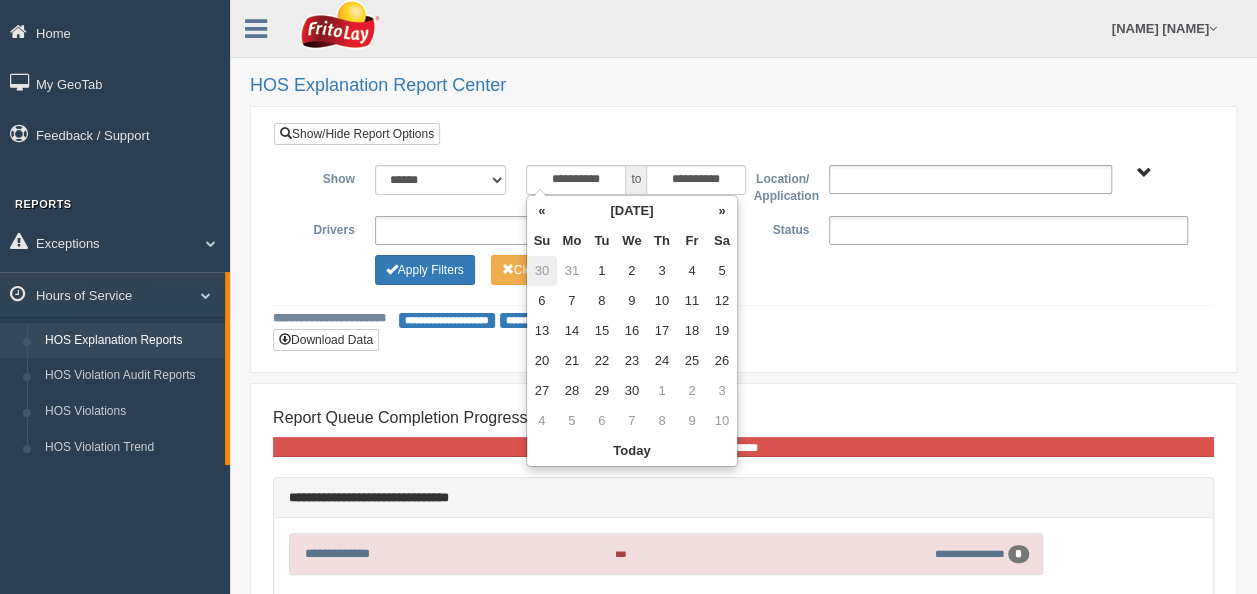click on "30" at bounding box center [542, 271] 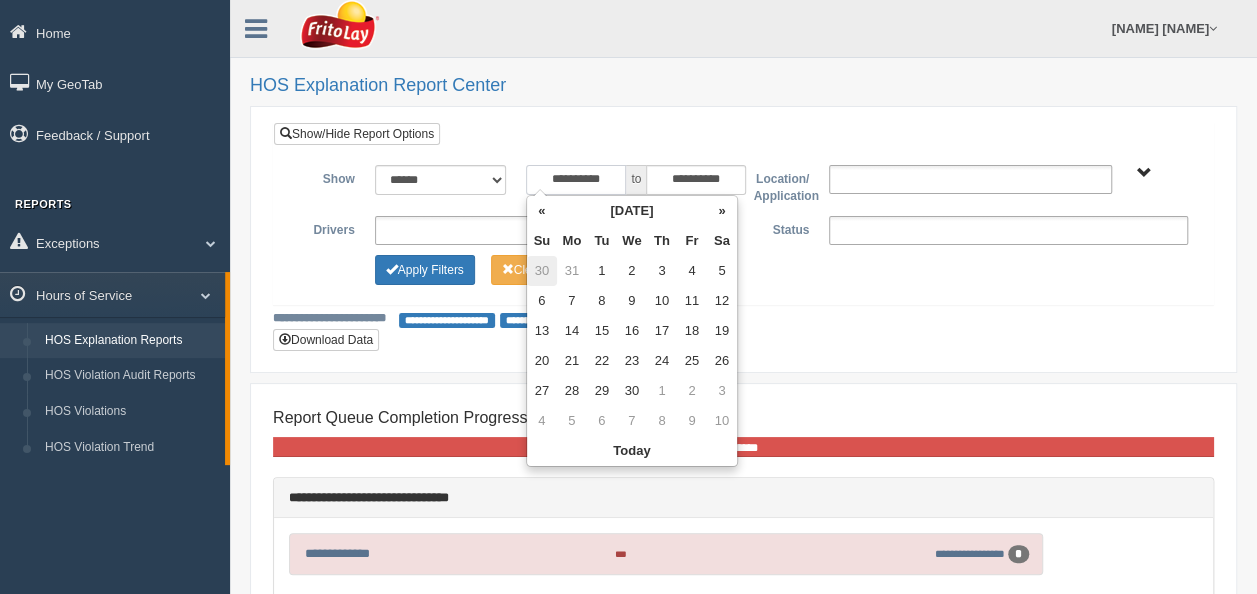 type on "**********" 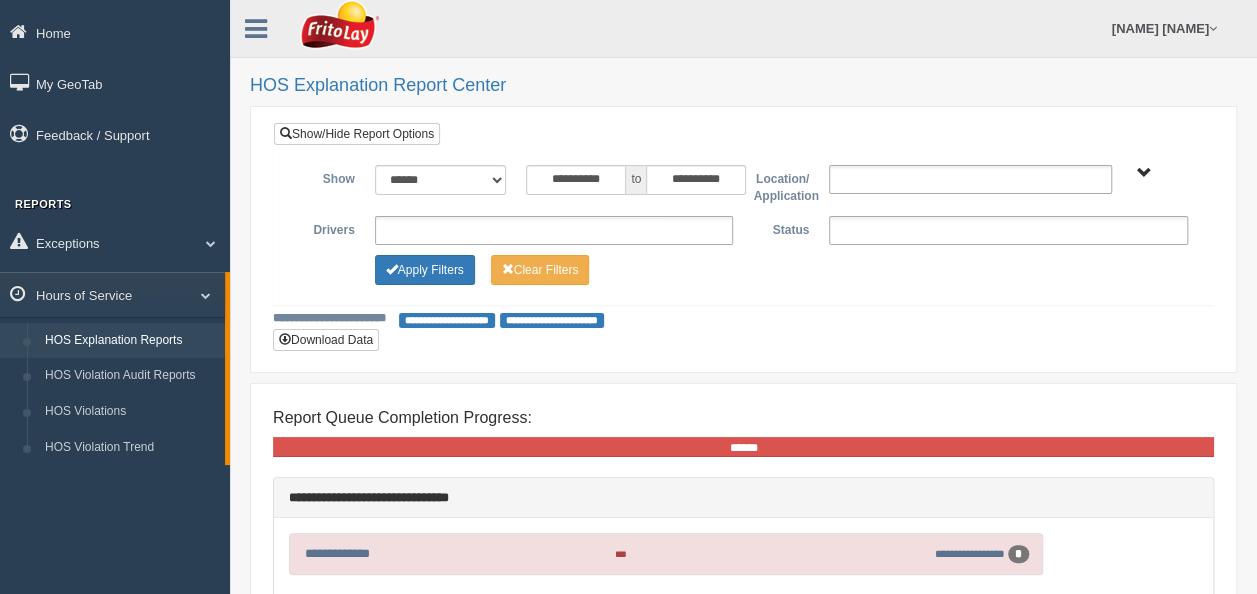 click on "**********" at bounding box center (743, 239) 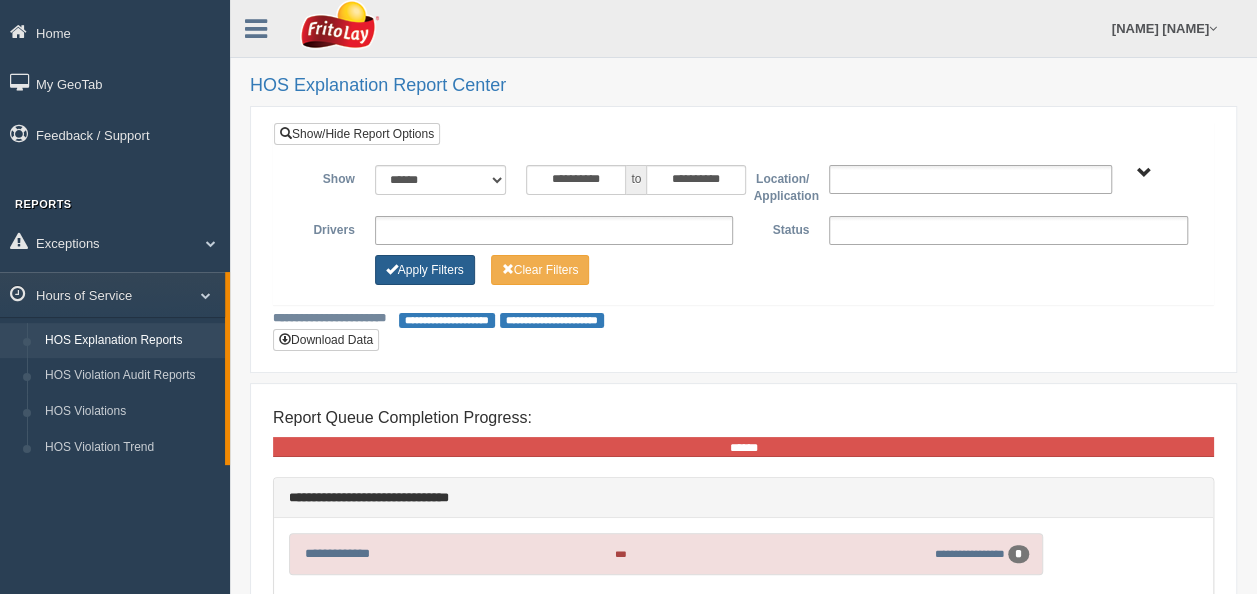 click on "Apply Filters" at bounding box center [425, 270] 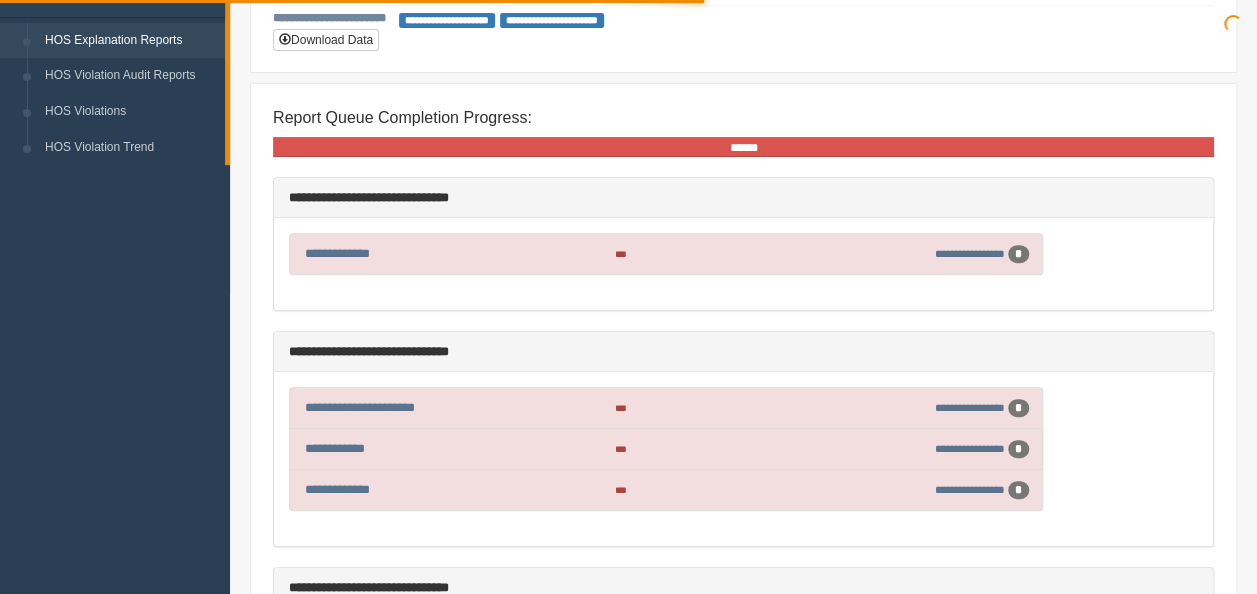 scroll, scrollTop: 0, scrollLeft: 0, axis: both 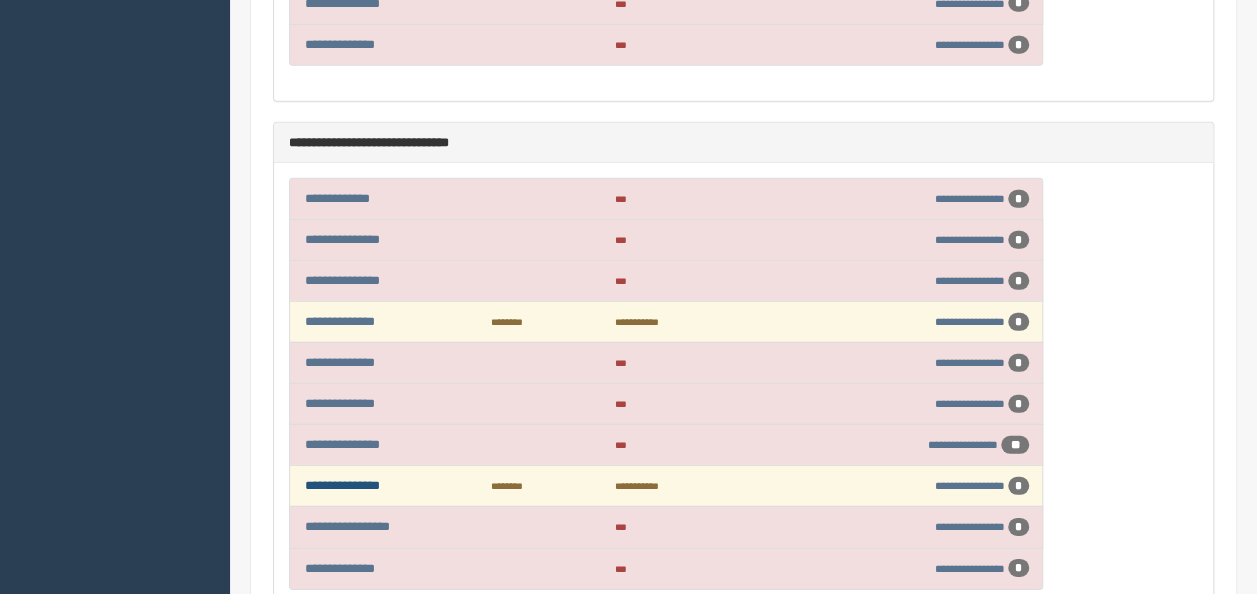 click on "**********" at bounding box center [342, 485] 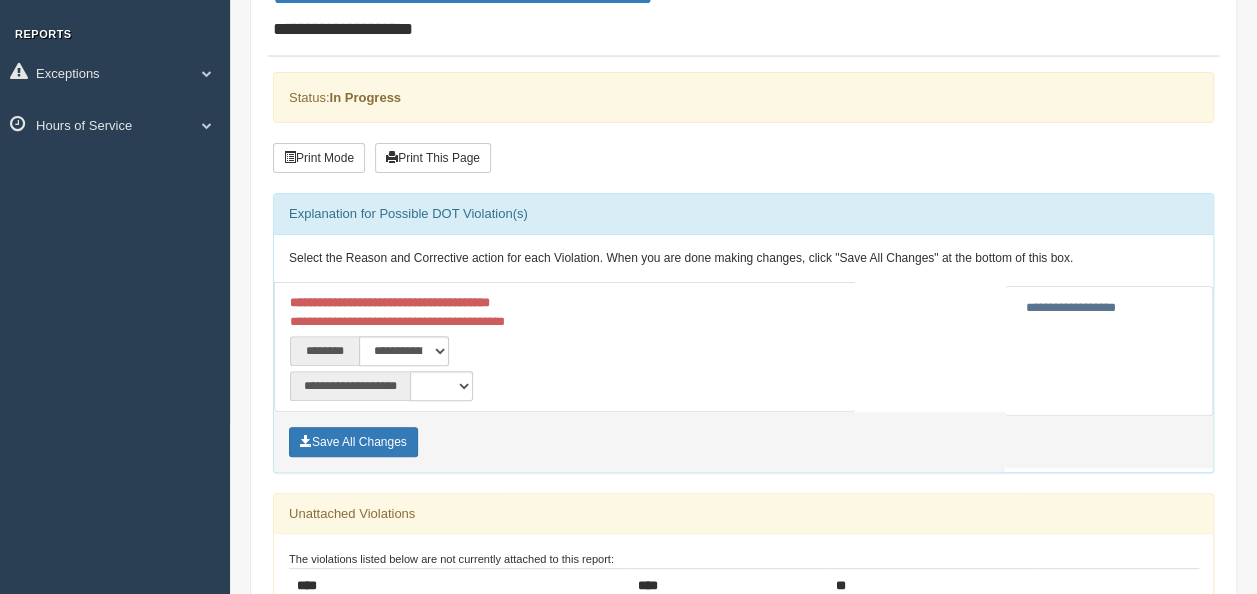 scroll, scrollTop: 200, scrollLeft: 0, axis: vertical 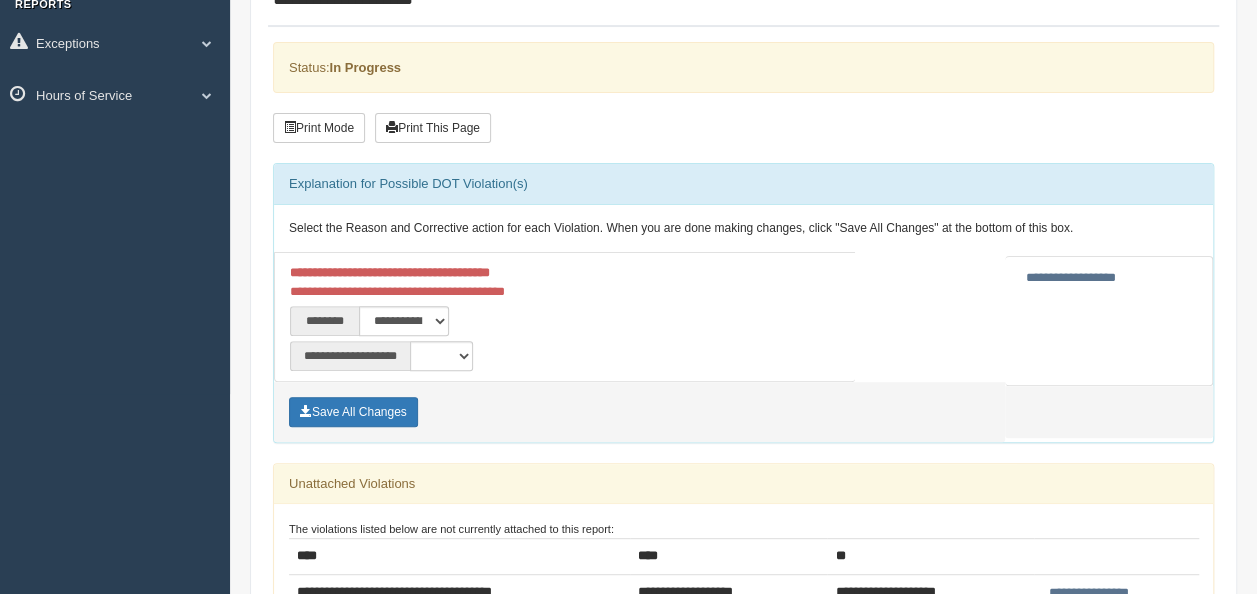 click on "**********" at bounding box center (1071, 277) 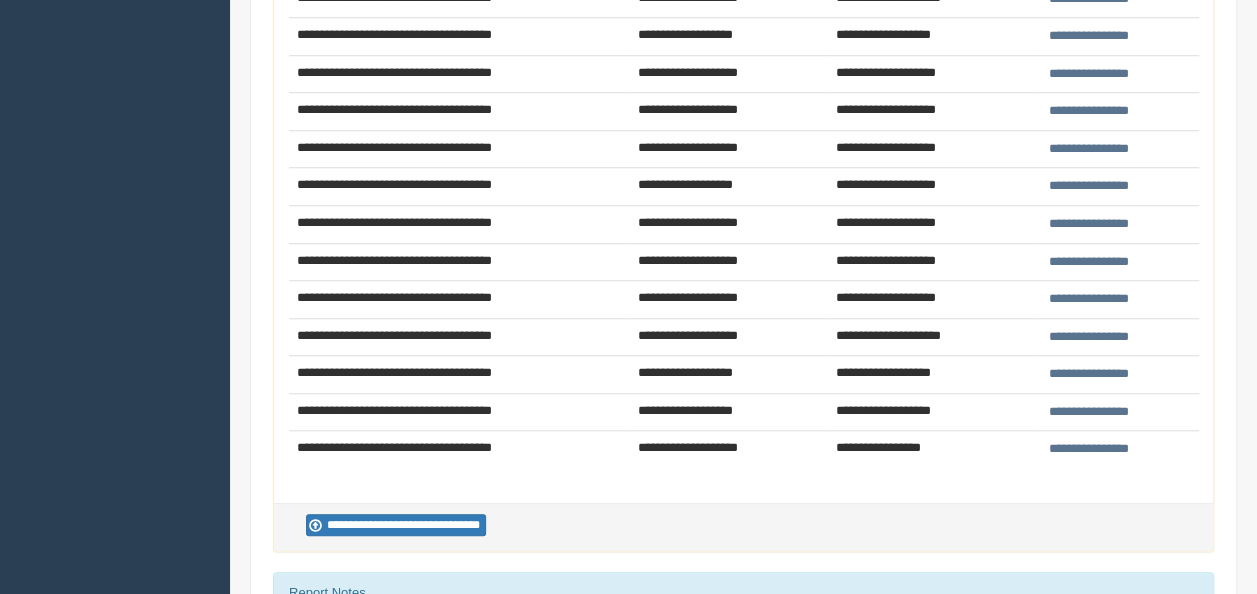scroll, scrollTop: 700, scrollLeft: 0, axis: vertical 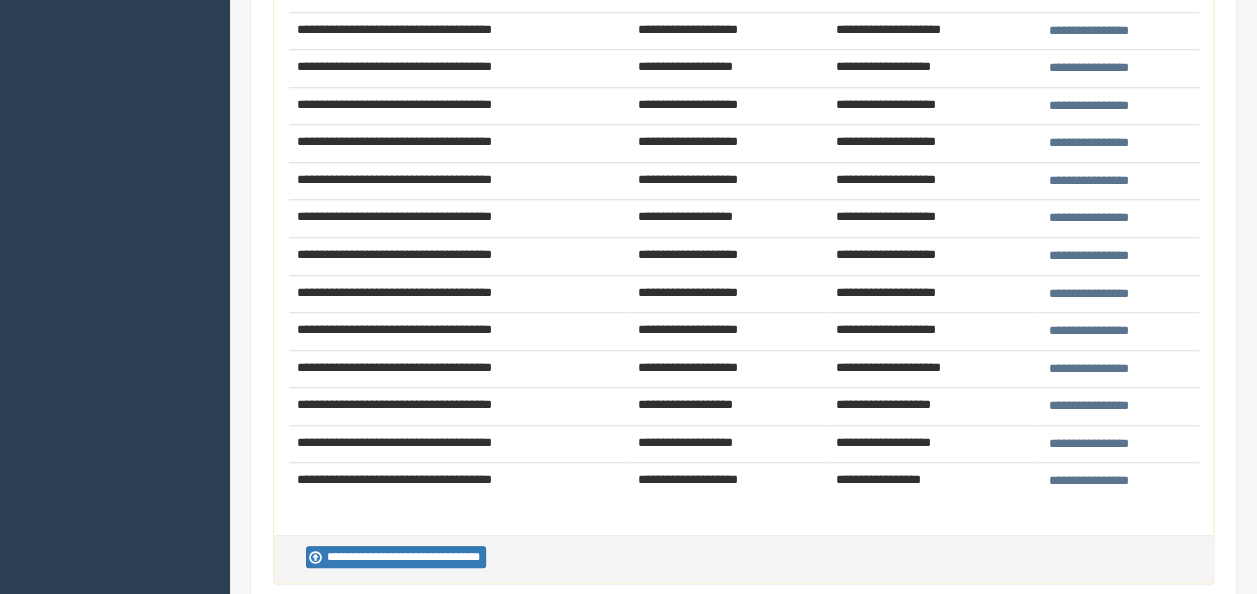 click on "**********" at bounding box center (1088, 406) 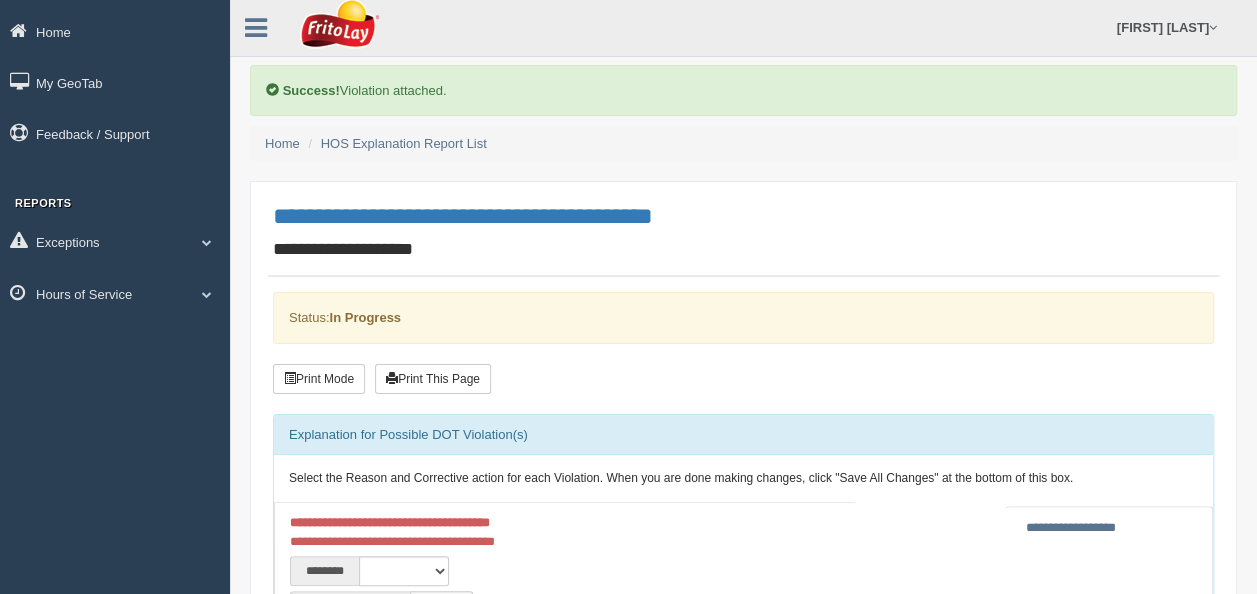 scroll, scrollTop: 200, scrollLeft: 0, axis: vertical 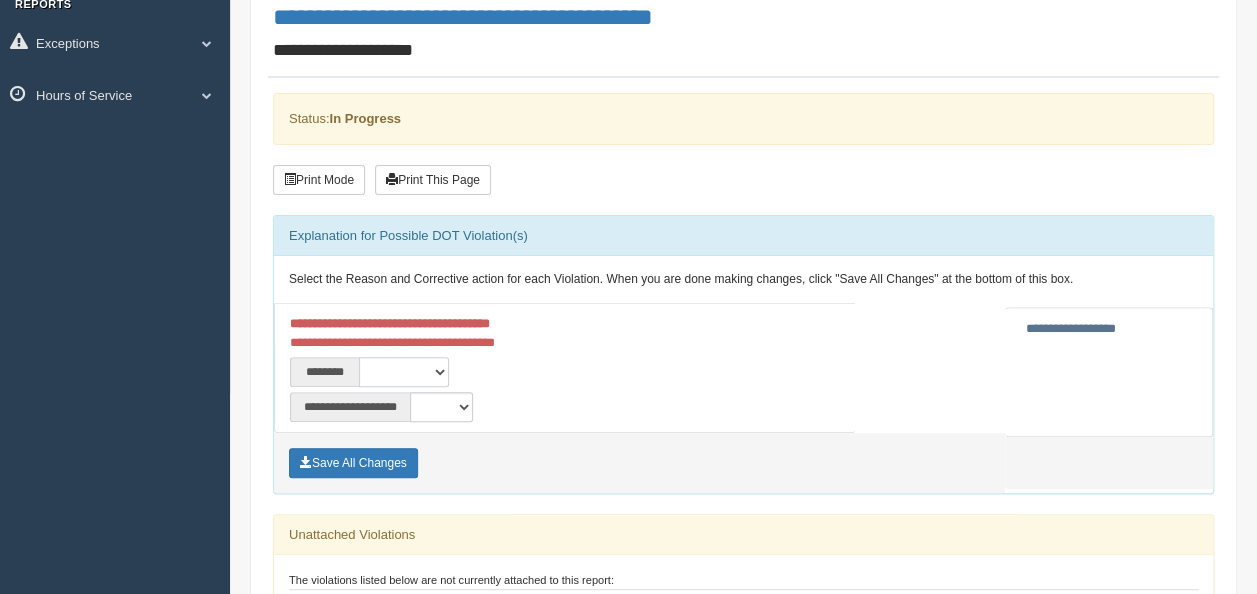 click on "**********" at bounding box center (404, 372) 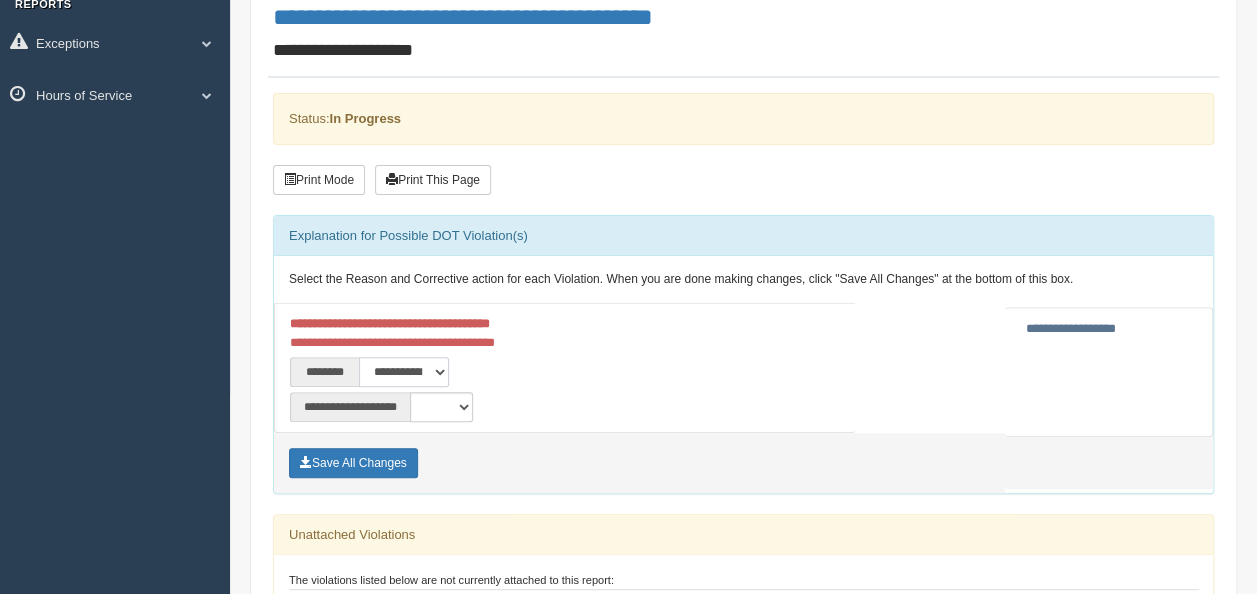 click on "**********" at bounding box center [404, 372] 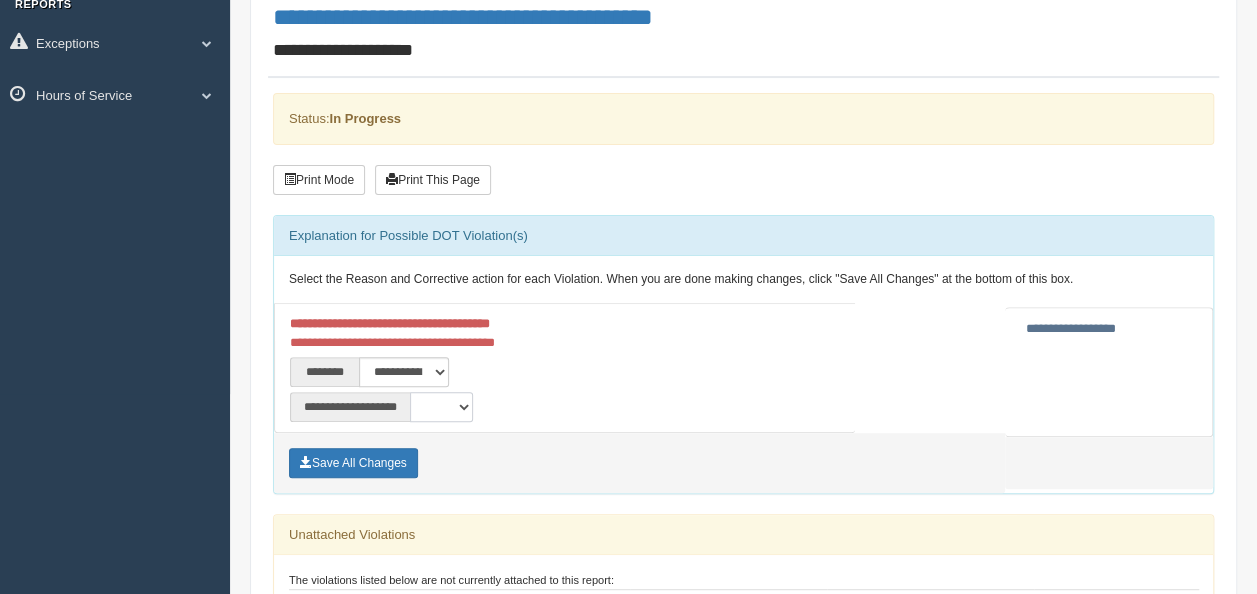 click on "**********" at bounding box center [441, 407] 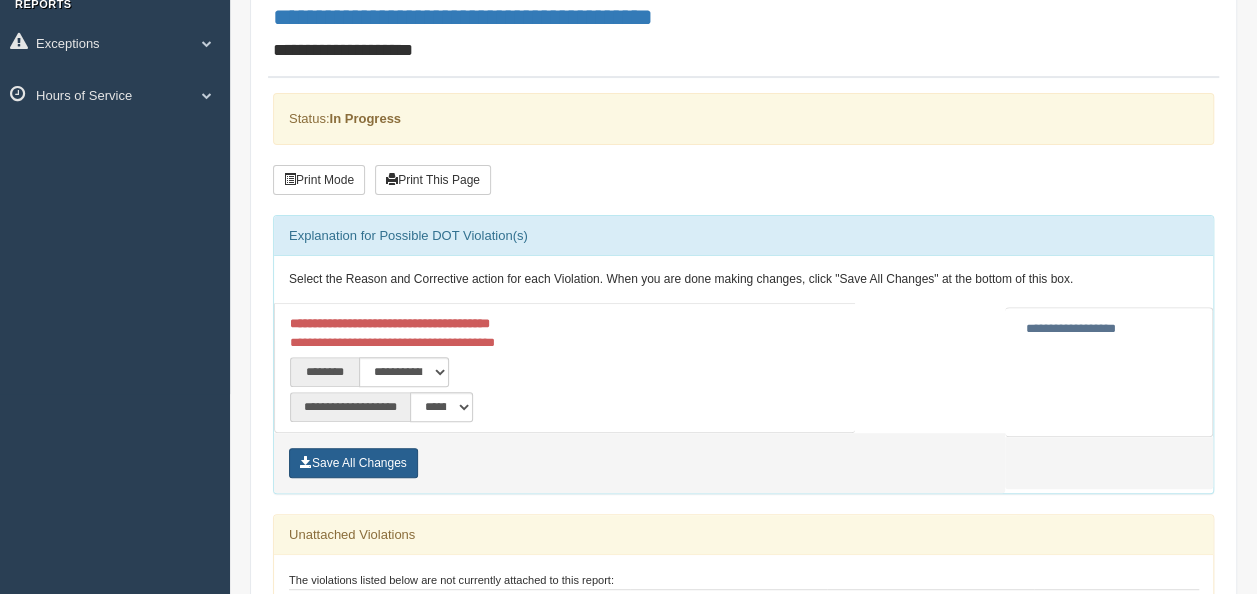 click on "Save All Changes" at bounding box center (353, 463) 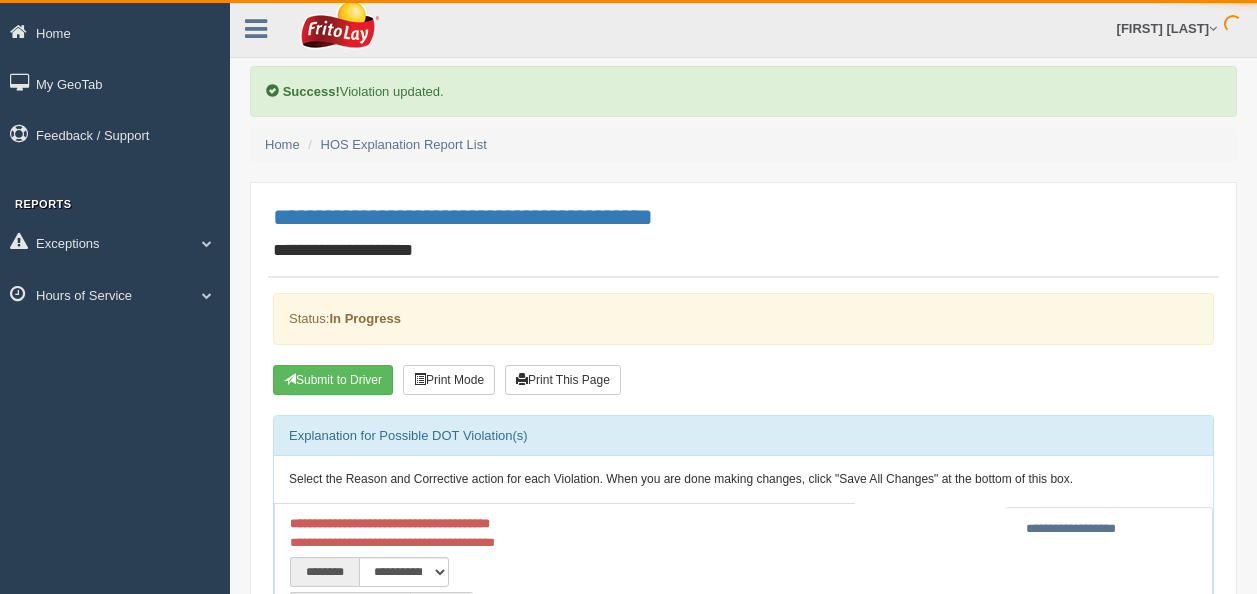scroll, scrollTop: 0, scrollLeft: 0, axis: both 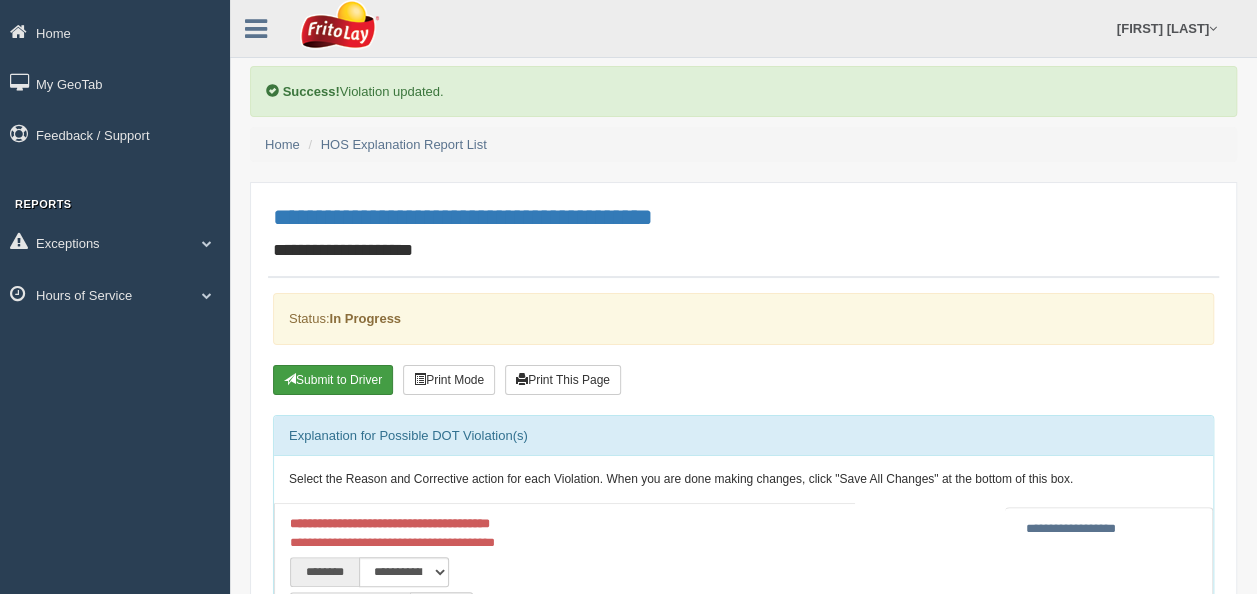 click on "Submit to Driver" at bounding box center (333, 380) 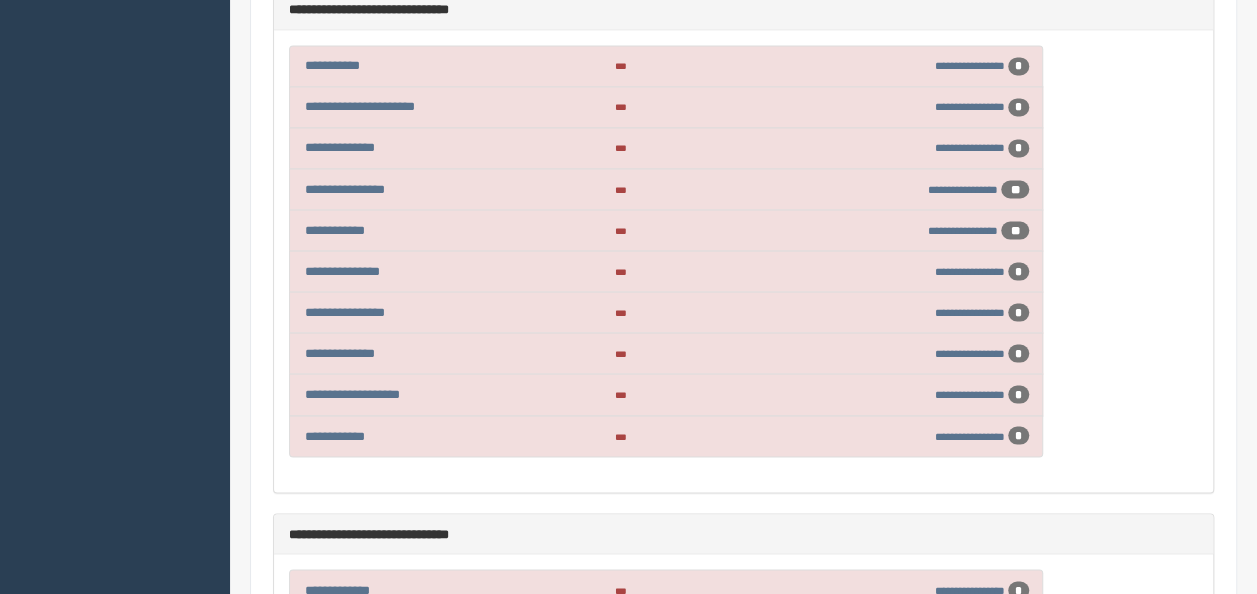 scroll, scrollTop: 2500, scrollLeft: 0, axis: vertical 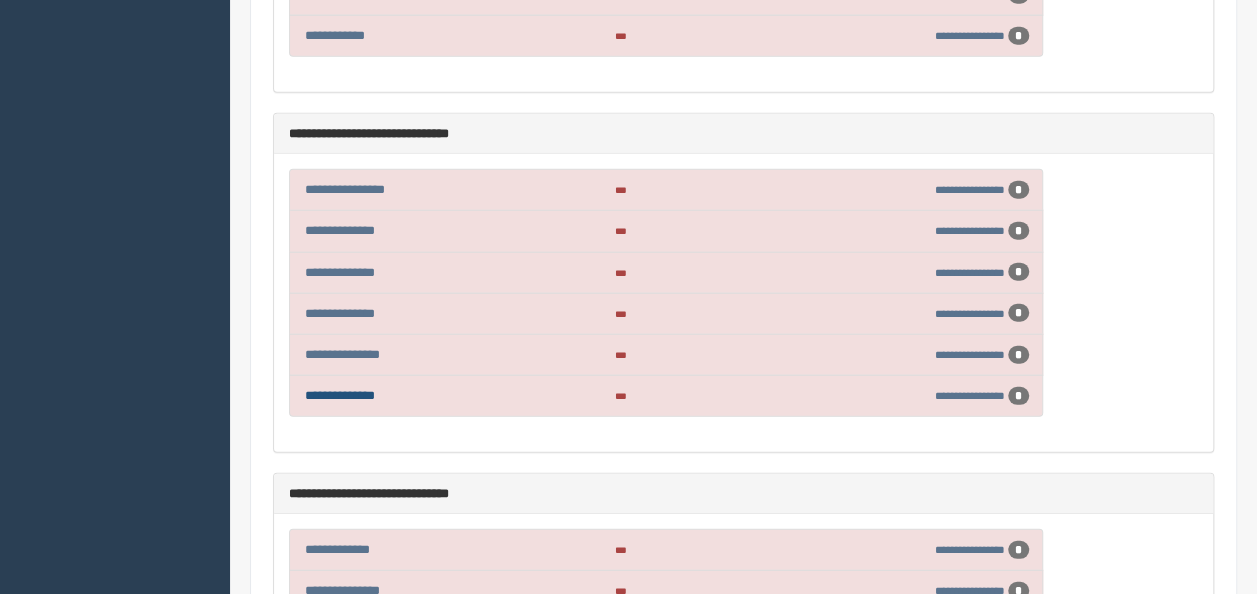 click on "**********" at bounding box center (340, 395) 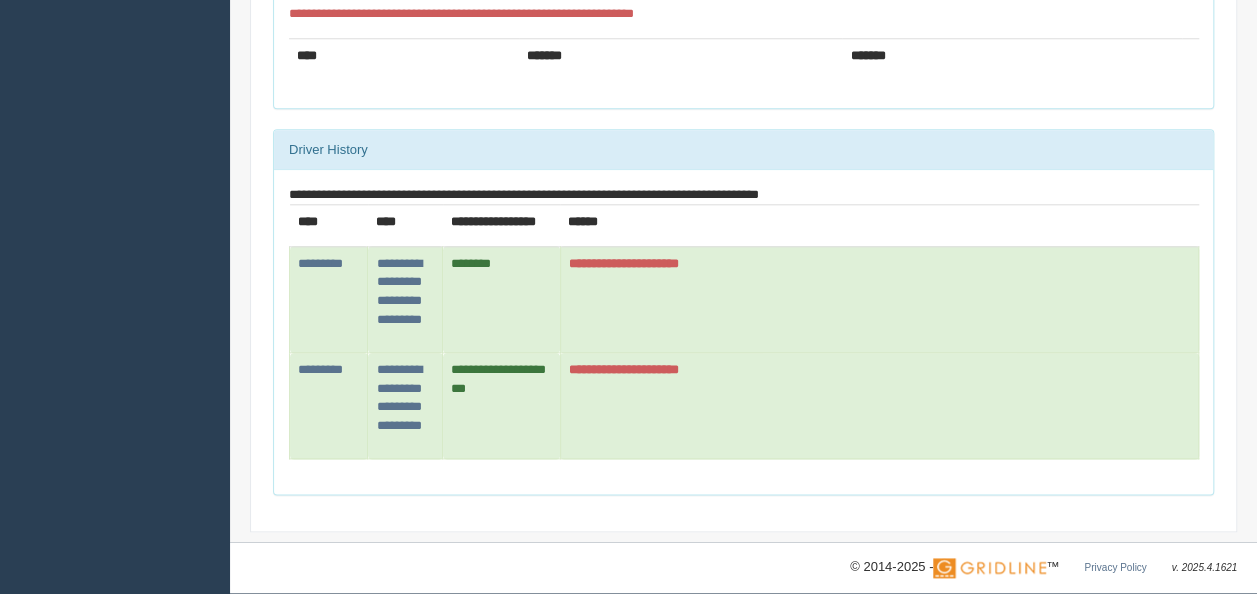 scroll, scrollTop: 976, scrollLeft: 0, axis: vertical 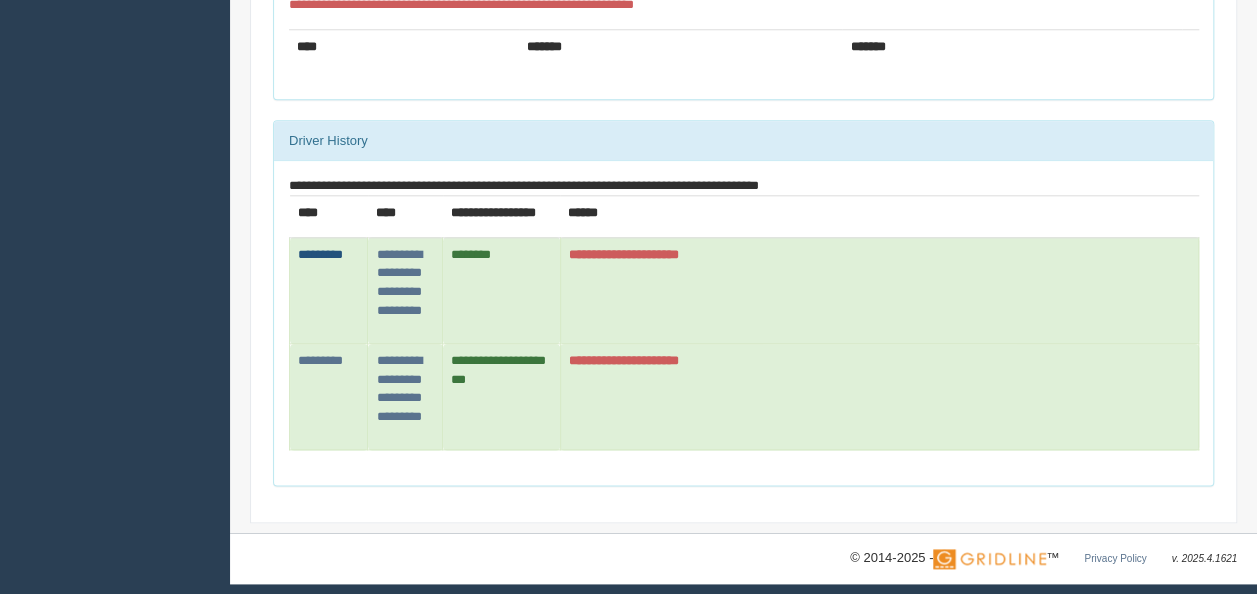 click on "*********" at bounding box center [320, 254] 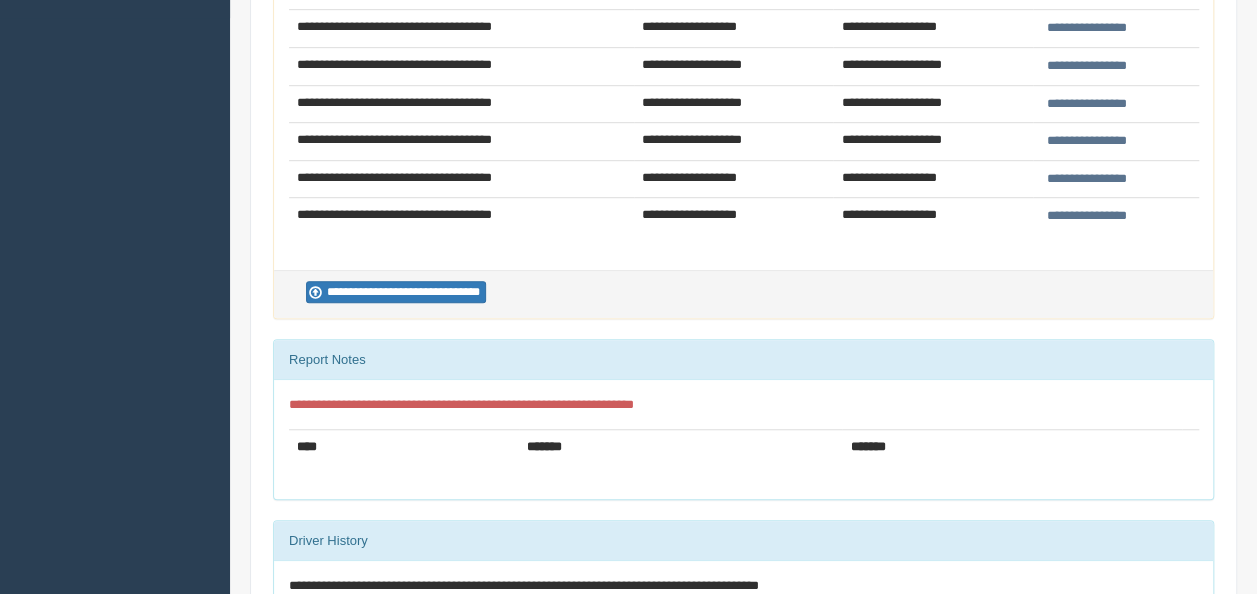 scroll, scrollTop: 476, scrollLeft: 0, axis: vertical 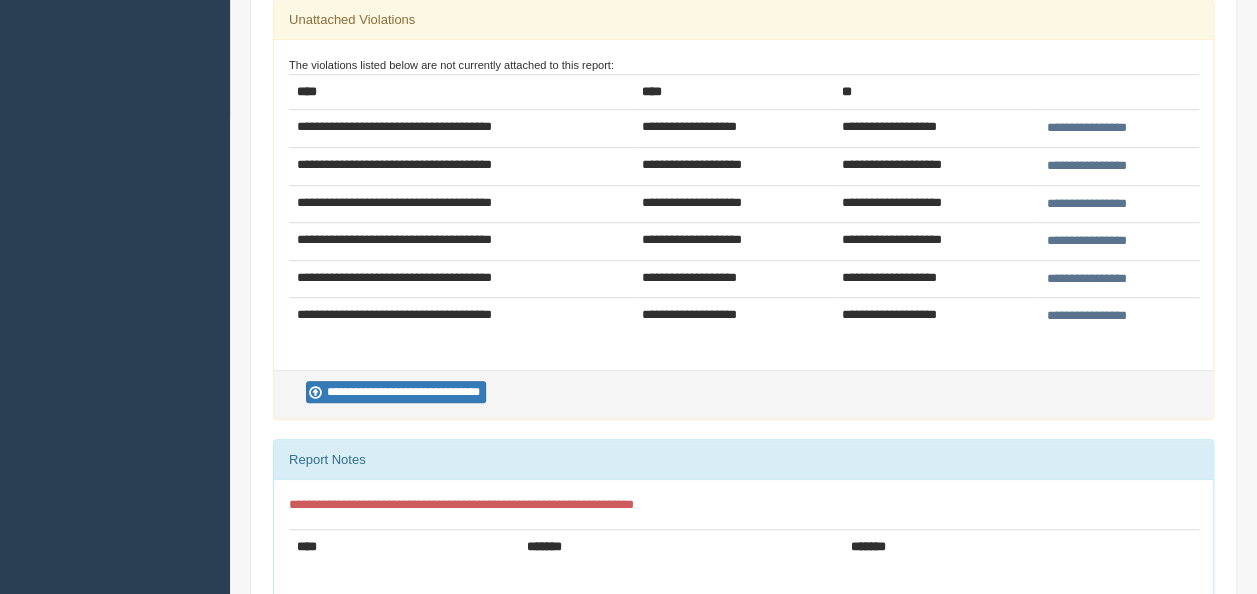 click on "**********" at bounding box center (1087, 316) 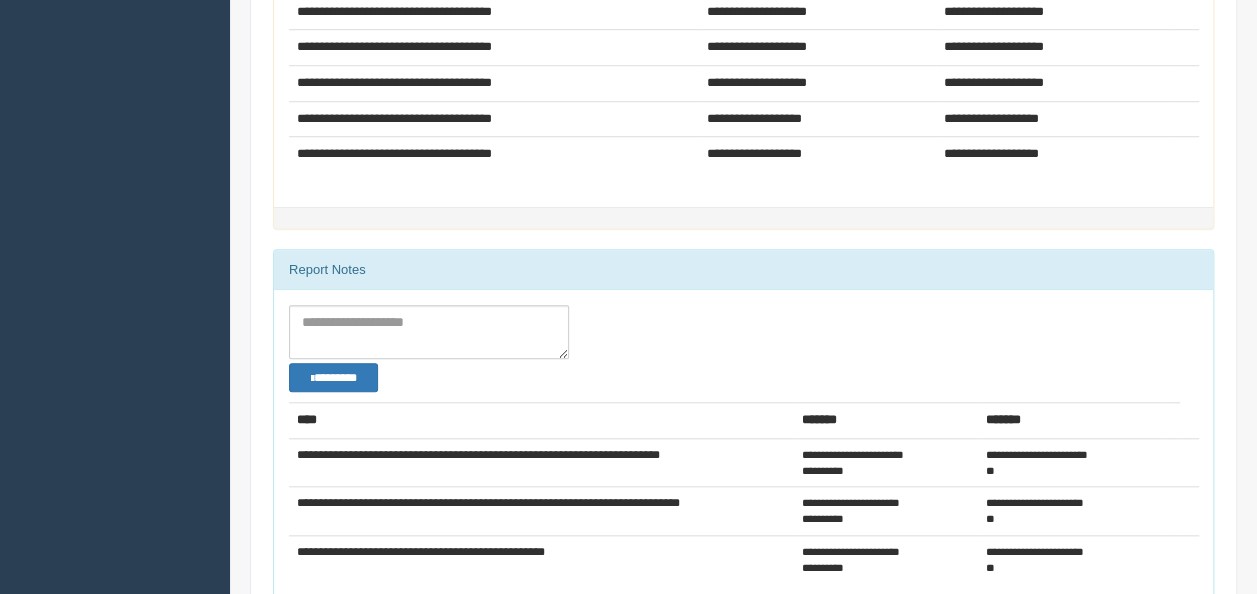 scroll, scrollTop: 600, scrollLeft: 0, axis: vertical 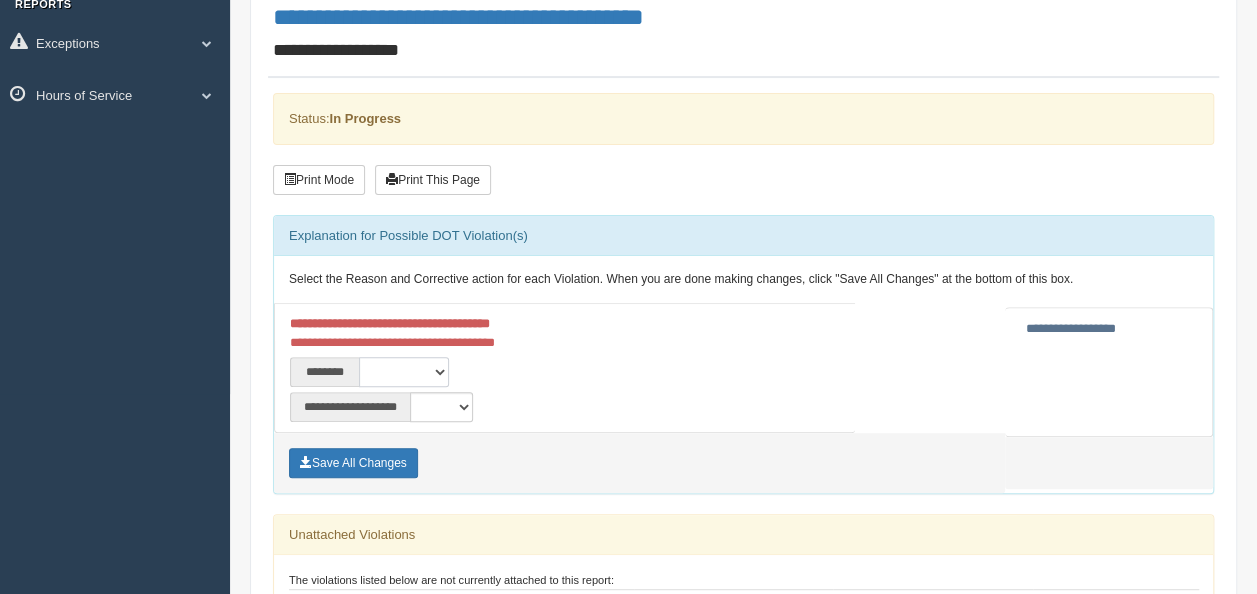 click on "**********" at bounding box center (404, 372) 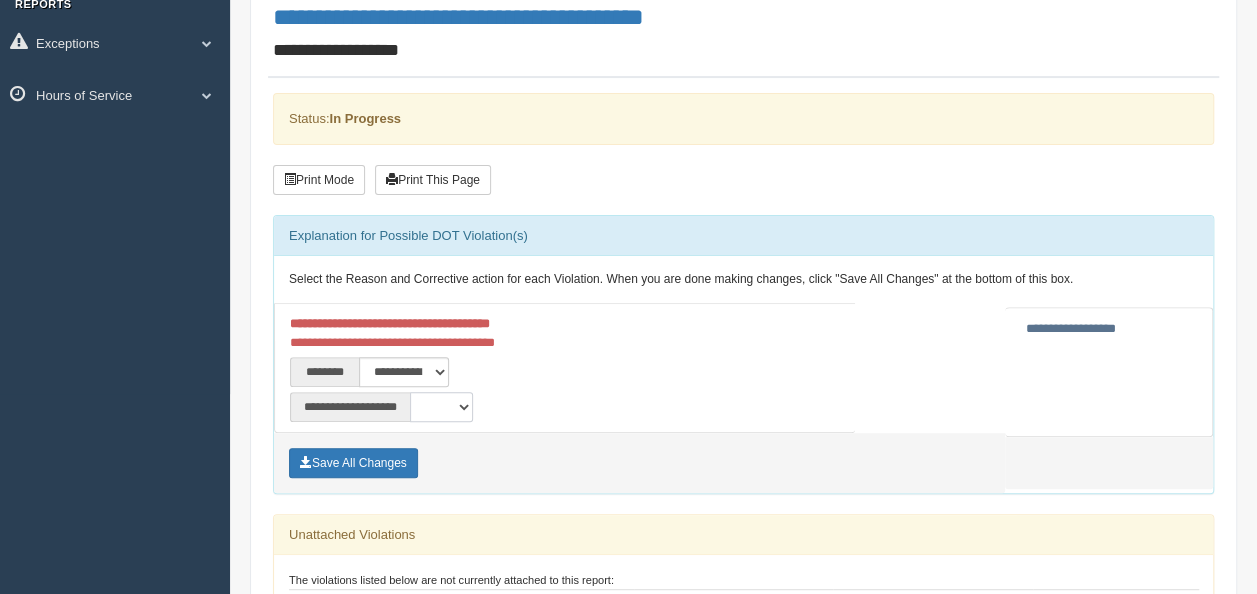 click on "**********" at bounding box center [441, 407] 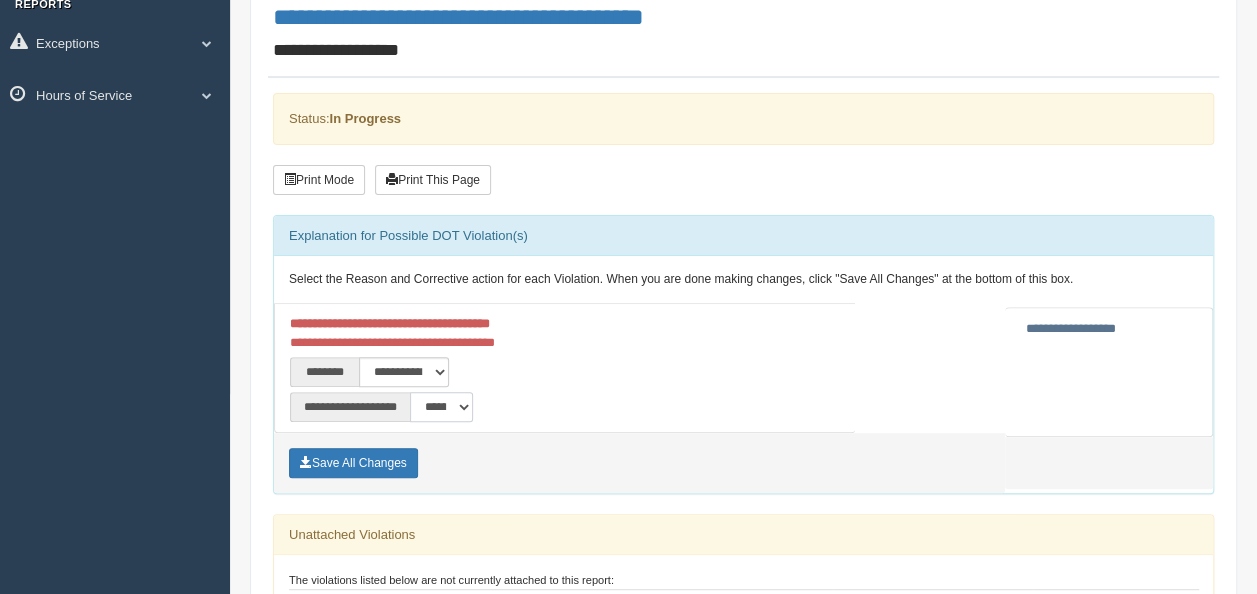 click on "**********" at bounding box center (441, 407) 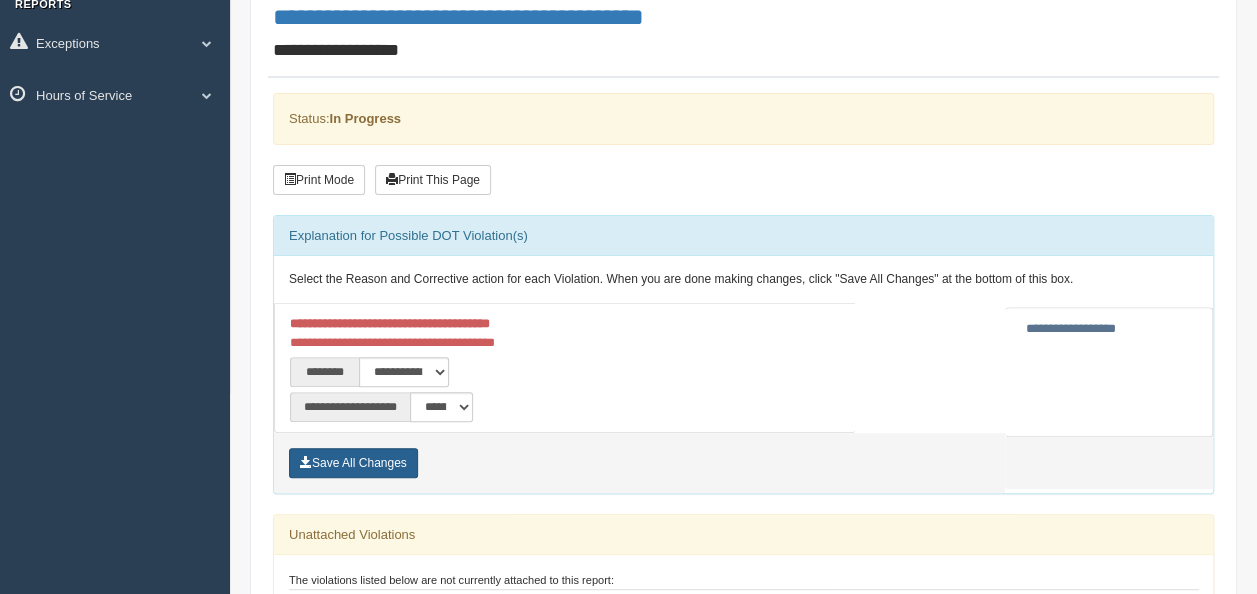 click on "Save All Changes" at bounding box center [353, 463] 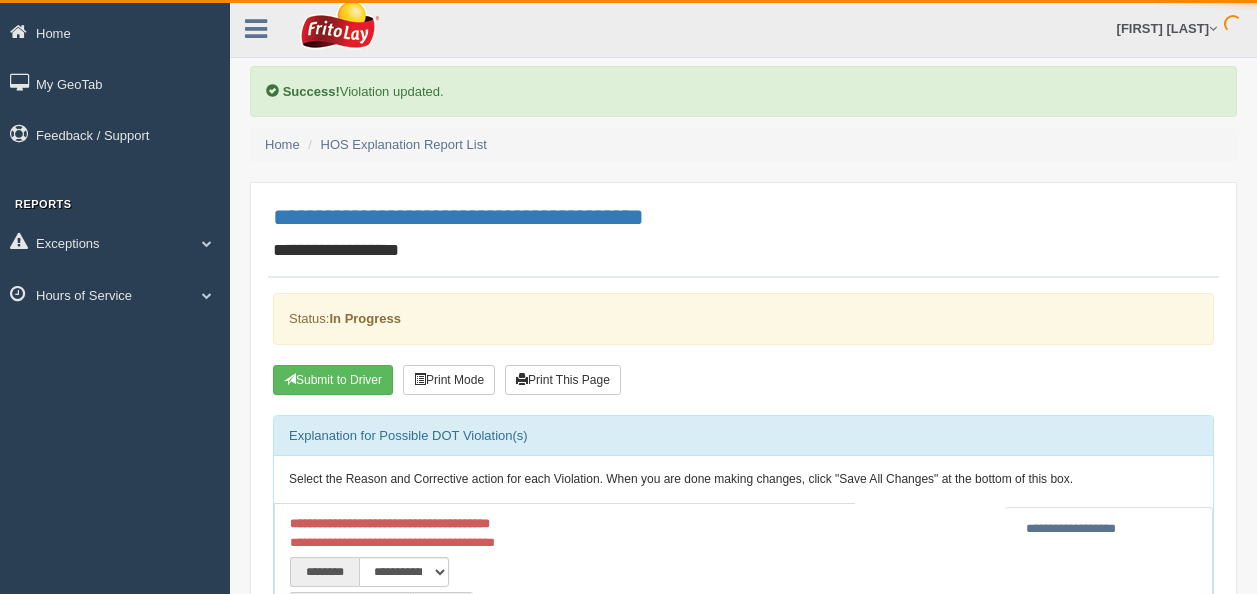 scroll, scrollTop: 0, scrollLeft: 0, axis: both 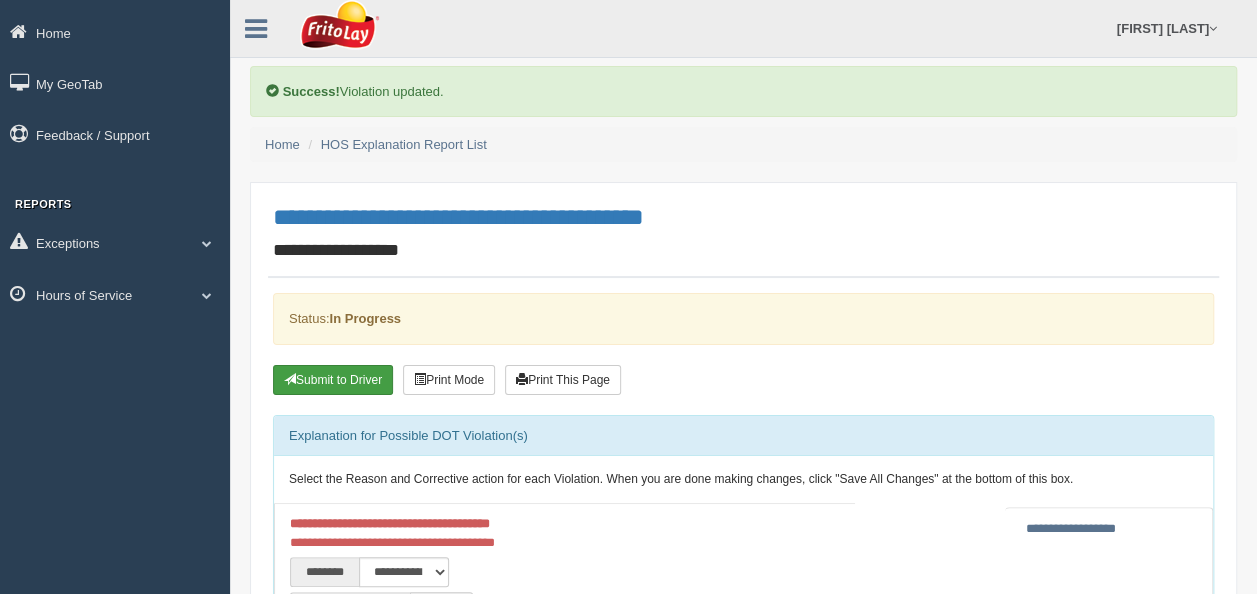 click on "Submit to Driver" at bounding box center [333, 380] 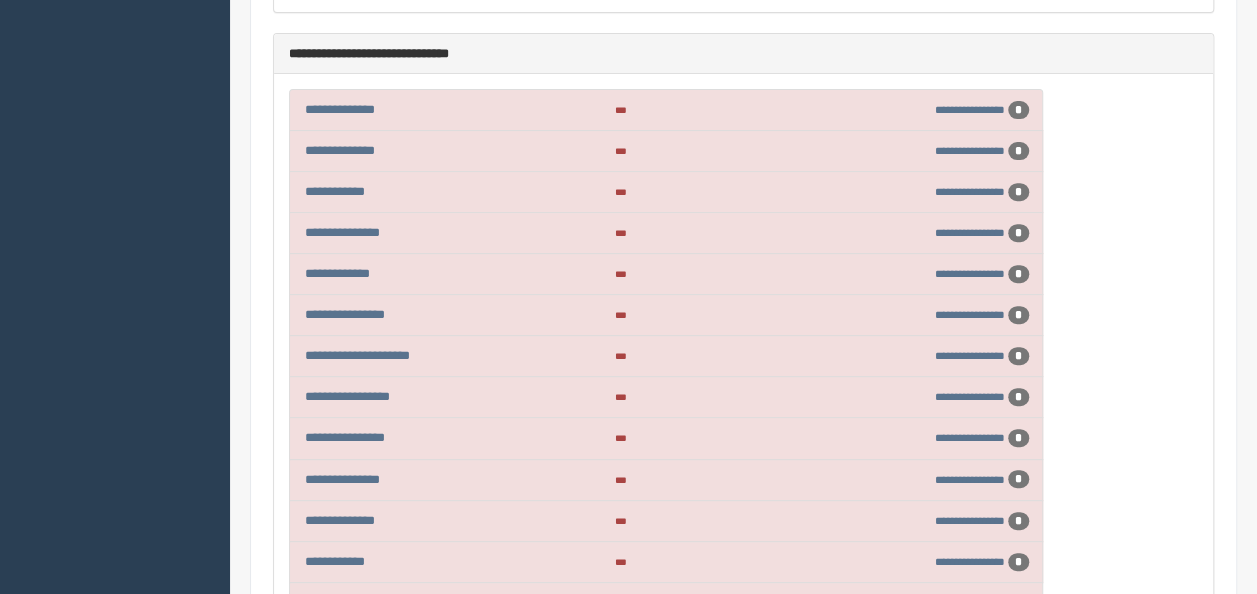 scroll, scrollTop: 4100, scrollLeft: 0, axis: vertical 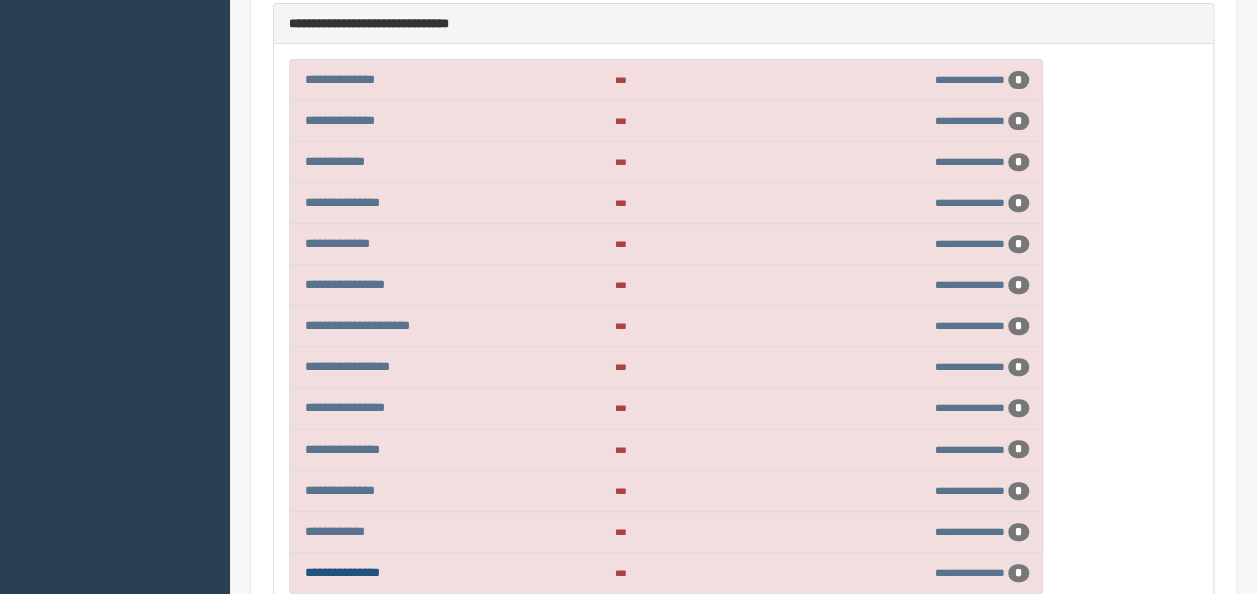 click on "**********" at bounding box center (342, 572) 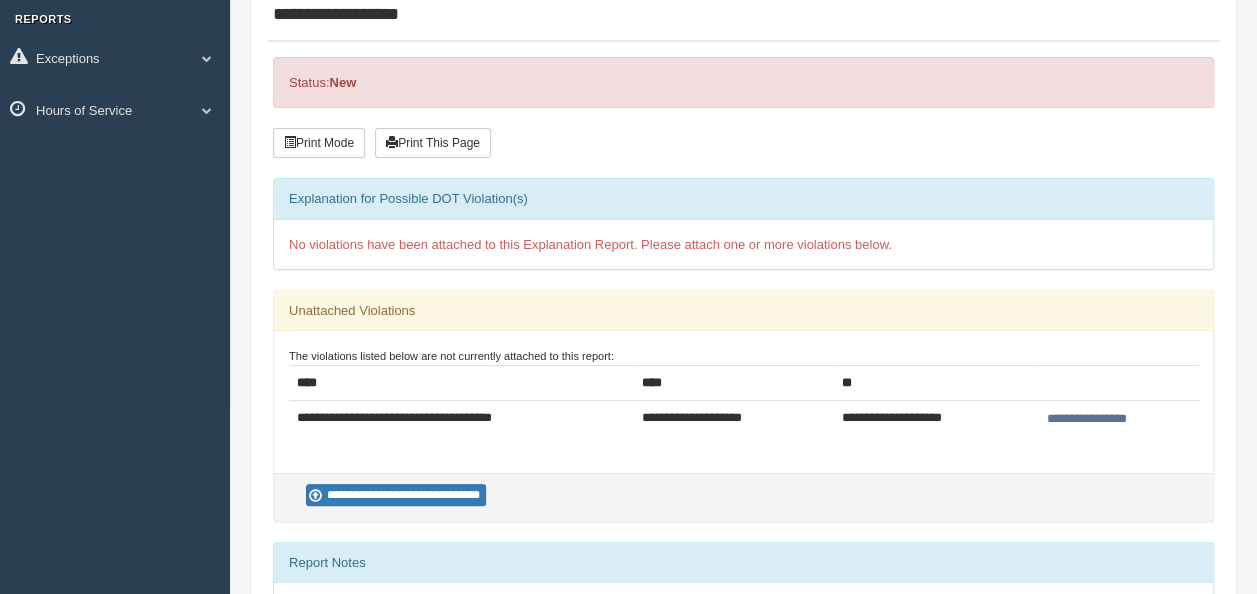 scroll, scrollTop: 300, scrollLeft: 0, axis: vertical 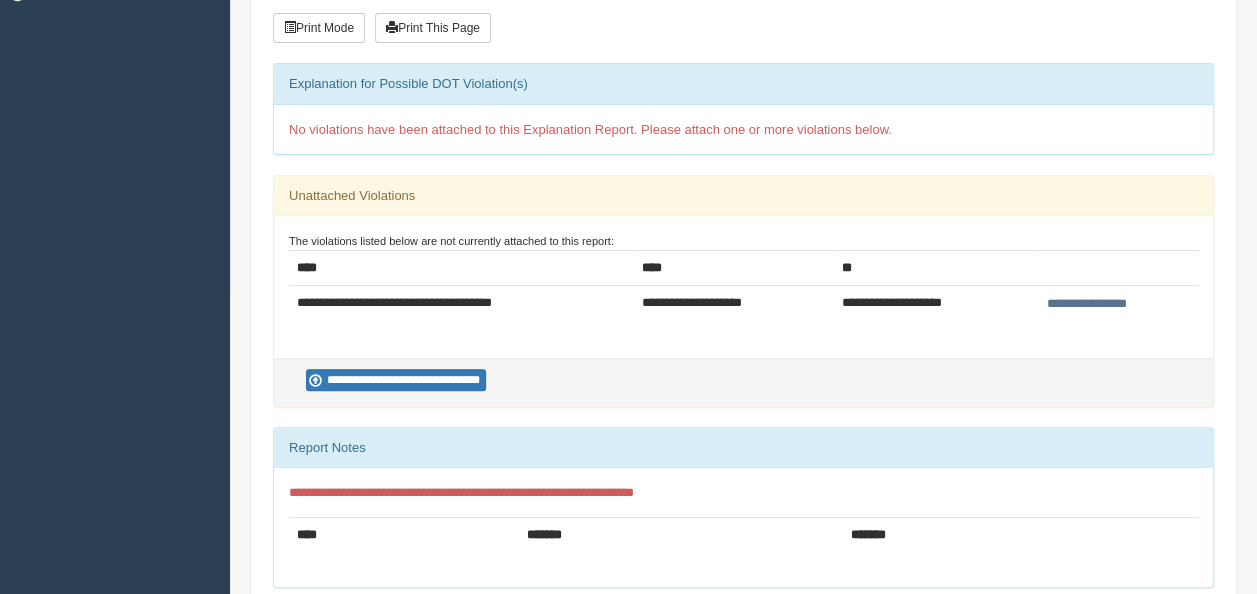 click on "**********" at bounding box center [1087, 304] 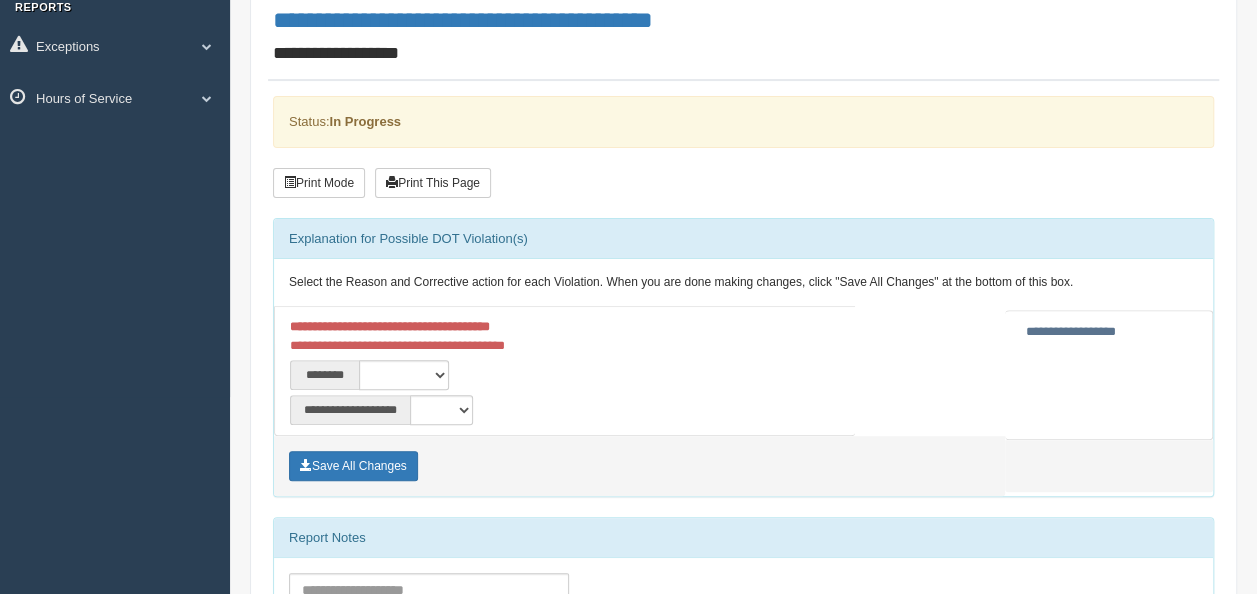 scroll, scrollTop: 200, scrollLeft: 0, axis: vertical 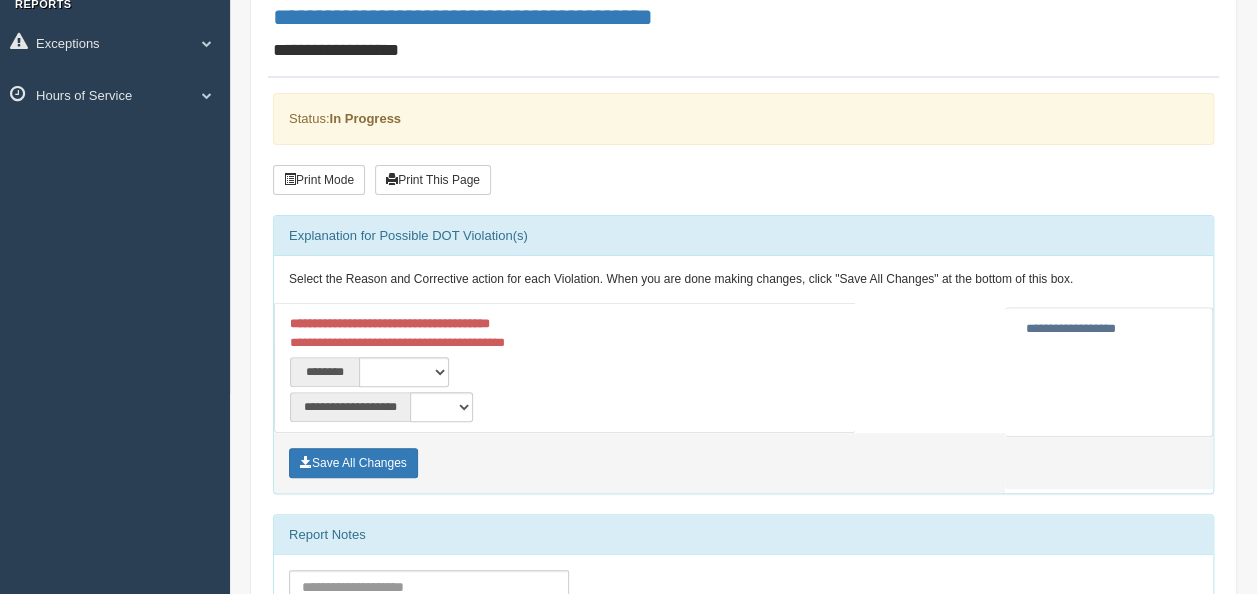 drag, startPoint x: 466, startPoint y: 376, endPoint x: 452, endPoint y: 371, distance: 14.866069 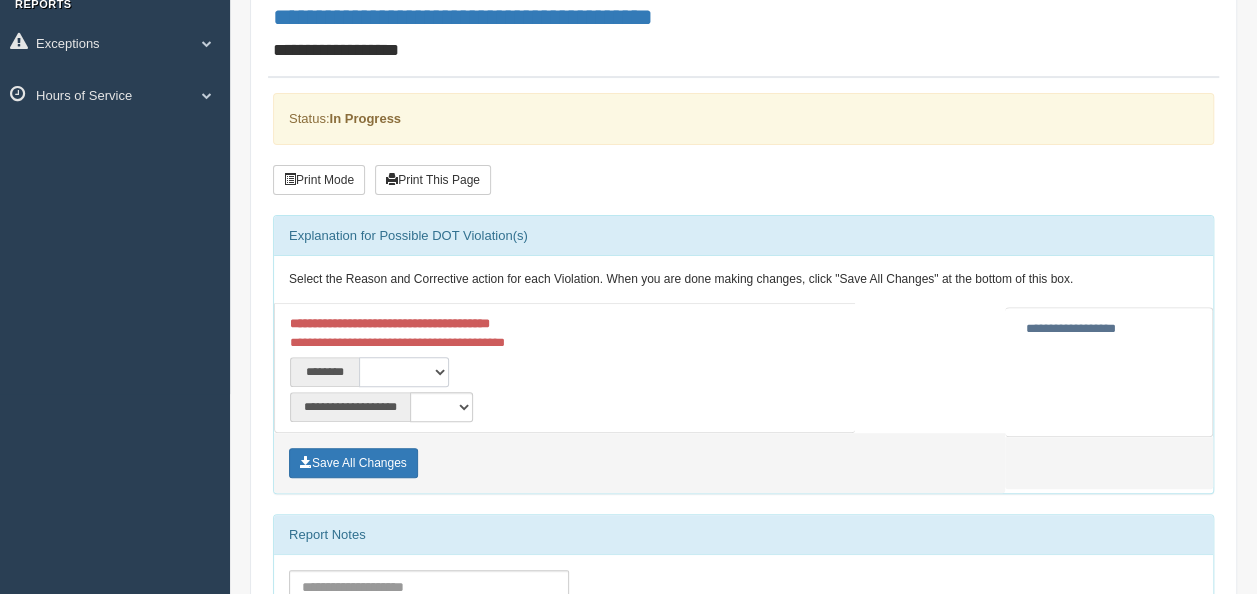 click on "**********" at bounding box center (404, 372) 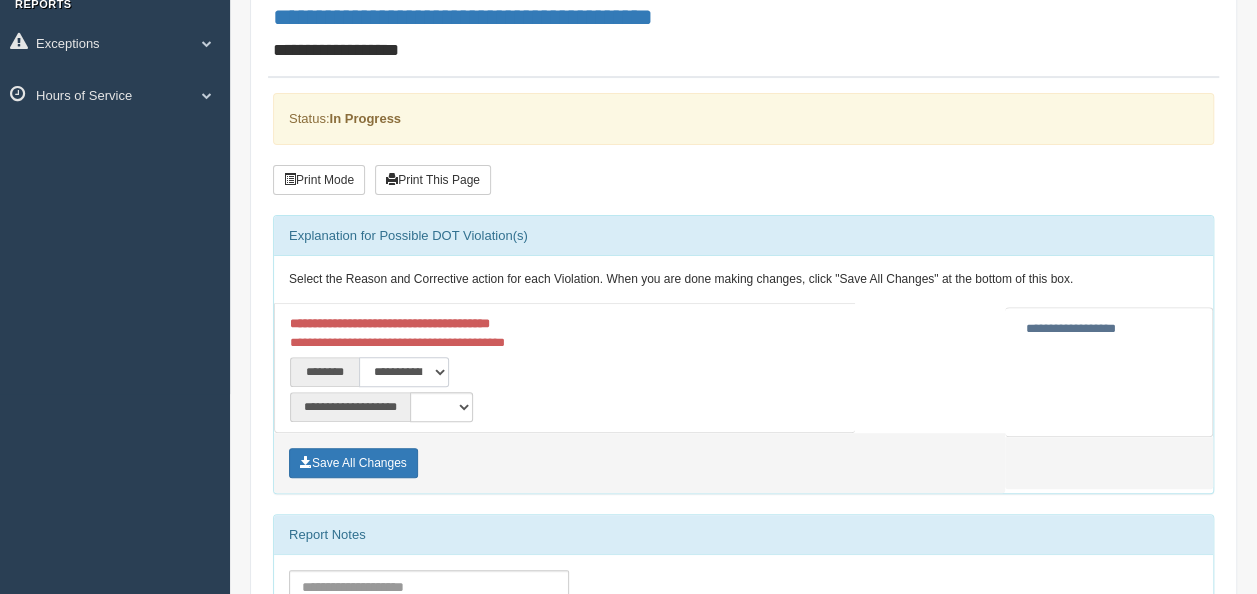 click on "**********" at bounding box center (404, 372) 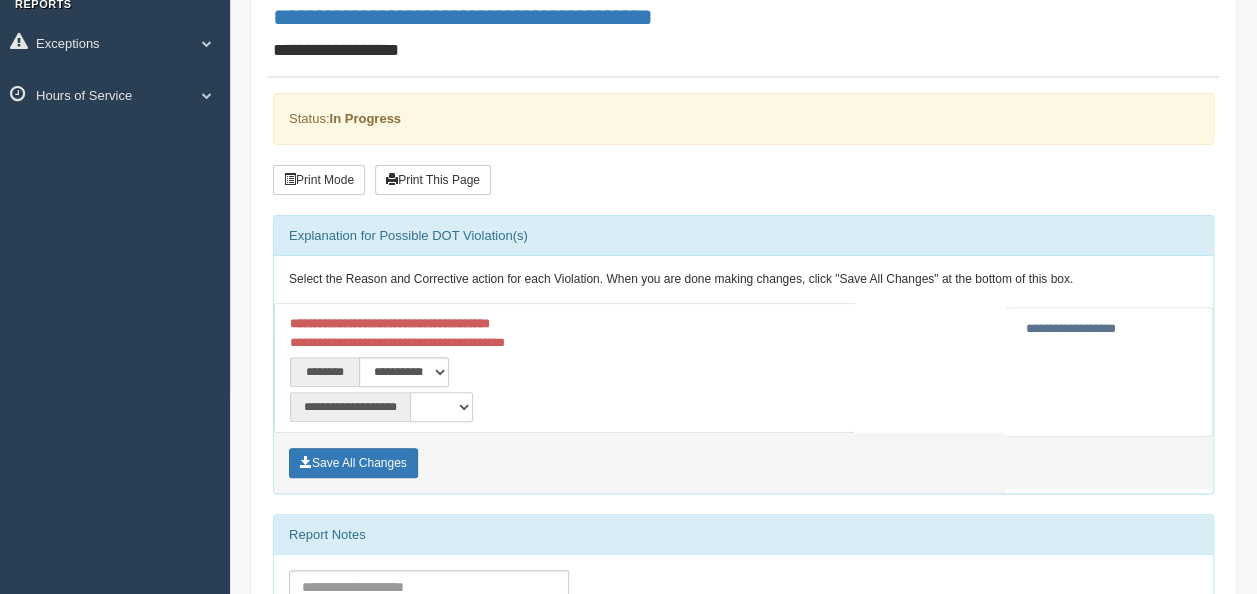 click on "**********" at bounding box center (441, 407) 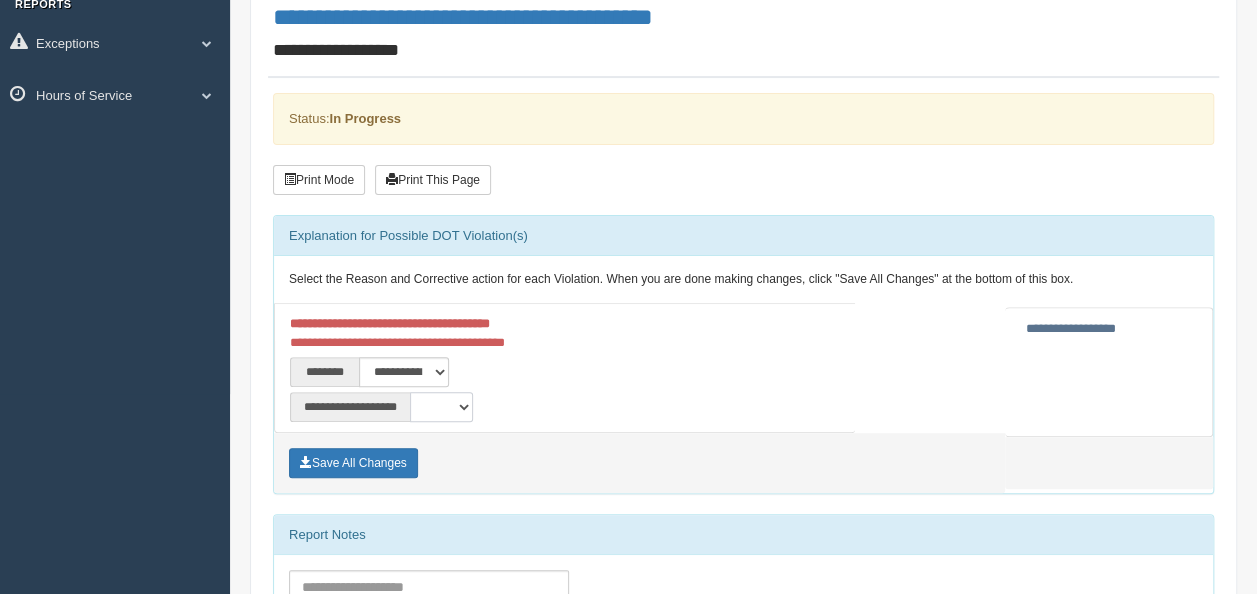 select on "**" 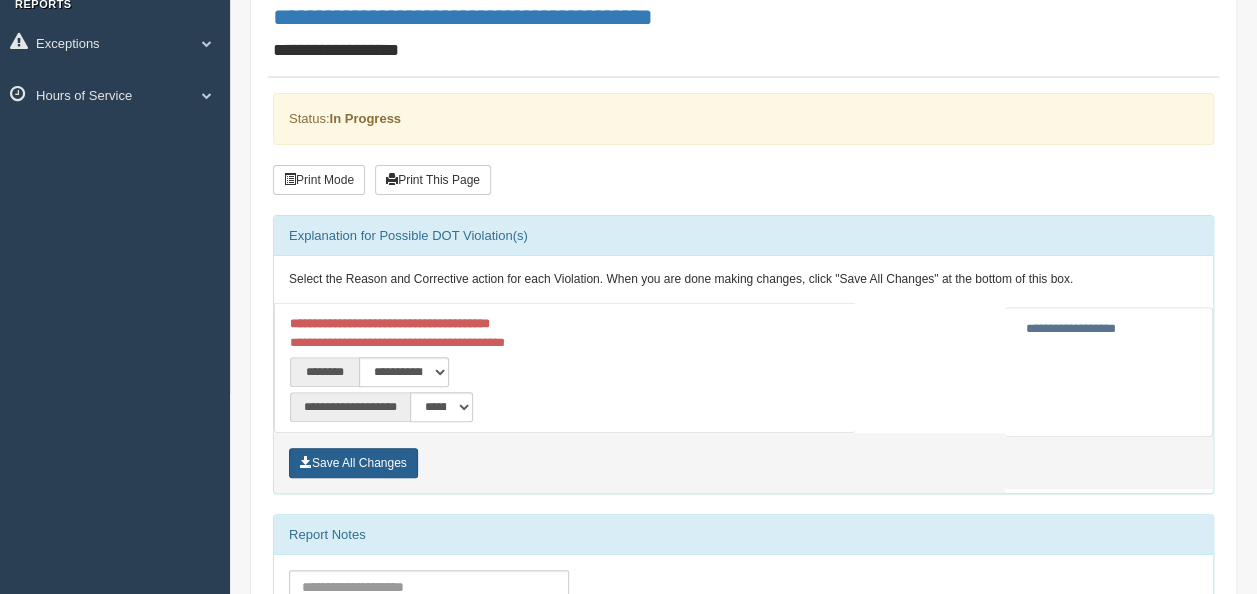 click on "Save All Changes" at bounding box center [353, 463] 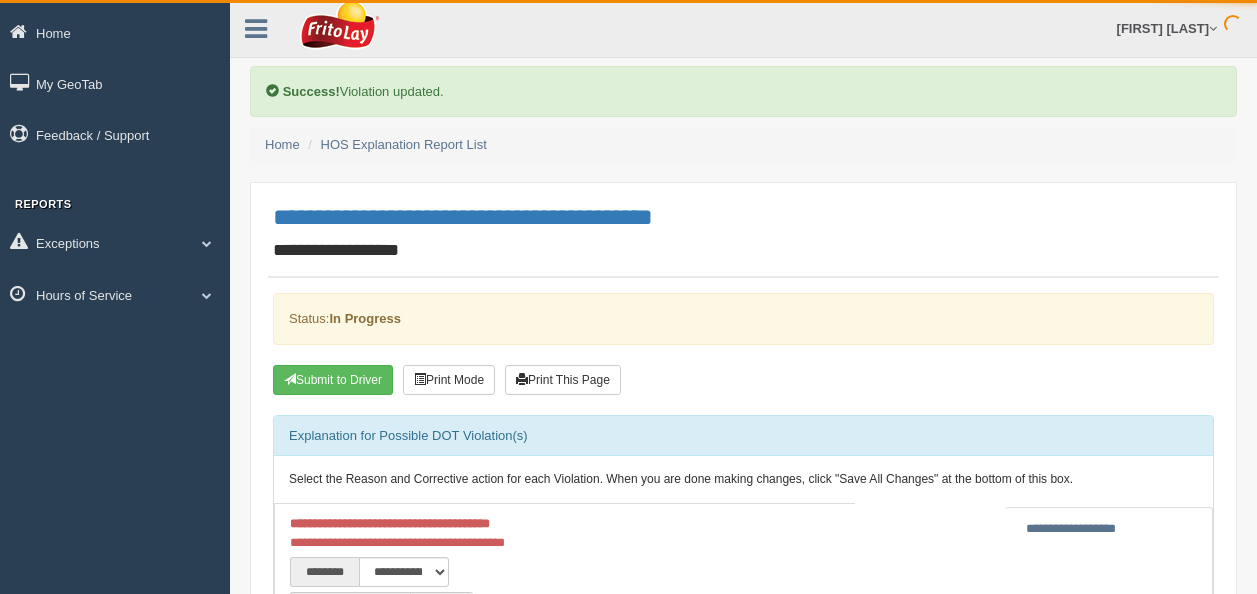 scroll, scrollTop: 0, scrollLeft: 0, axis: both 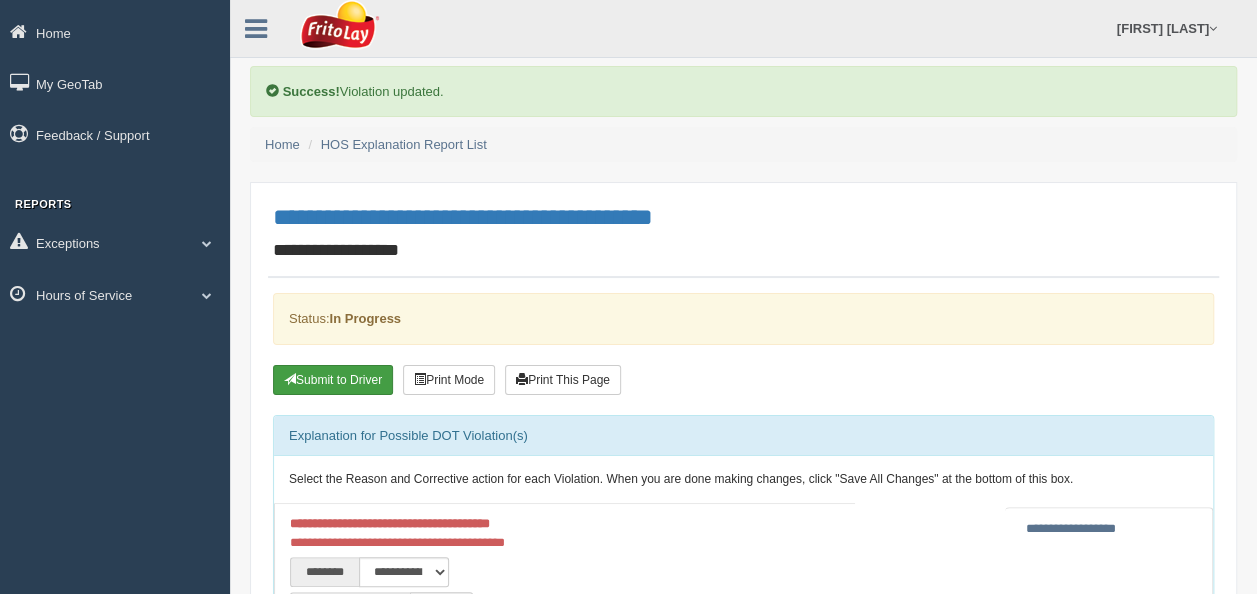 click on "Submit to Driver" at bounding box center (333, 380) 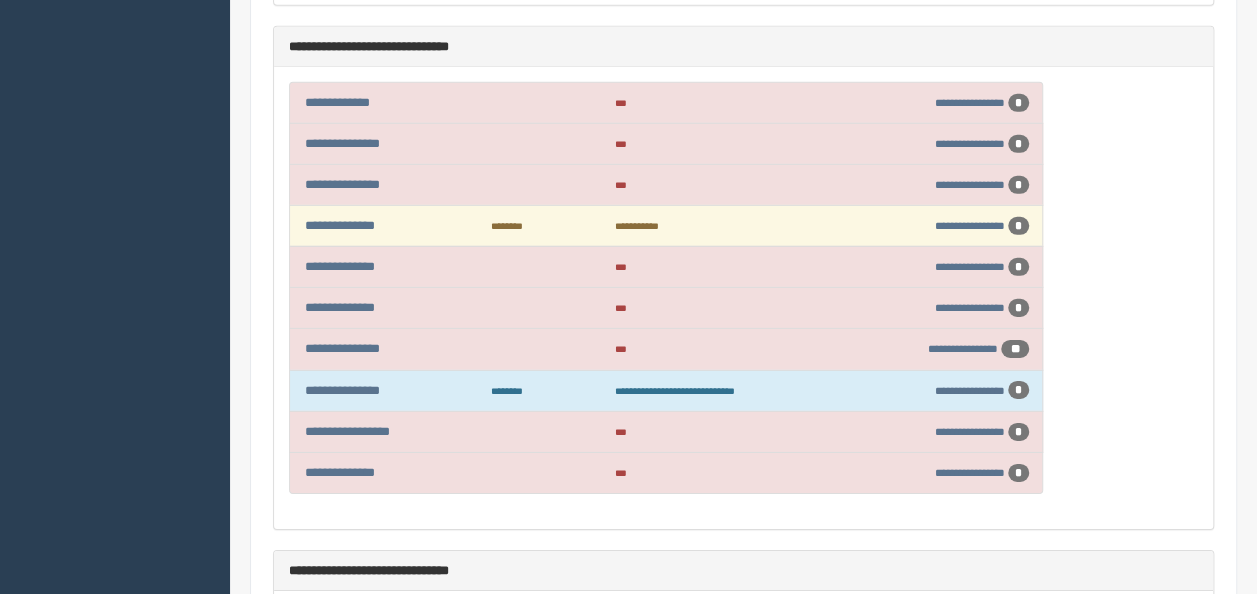 scroll, scrollTop: 2900, scrollLeft: 0, axis: vertical 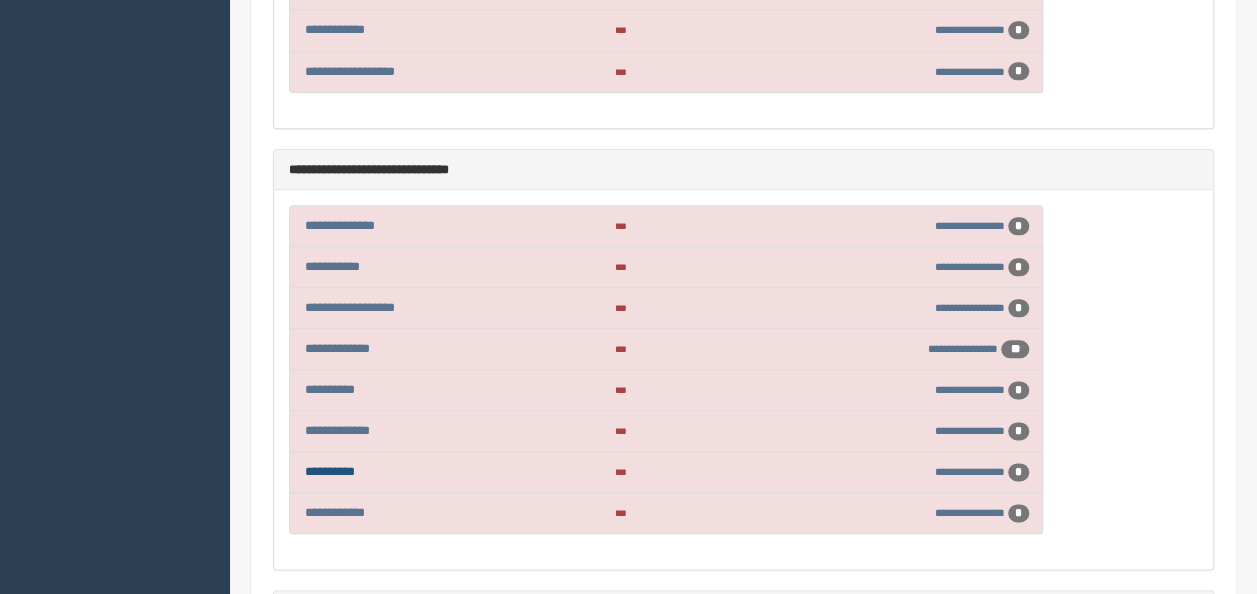 click on "**********" at bounding box center (330, 471) 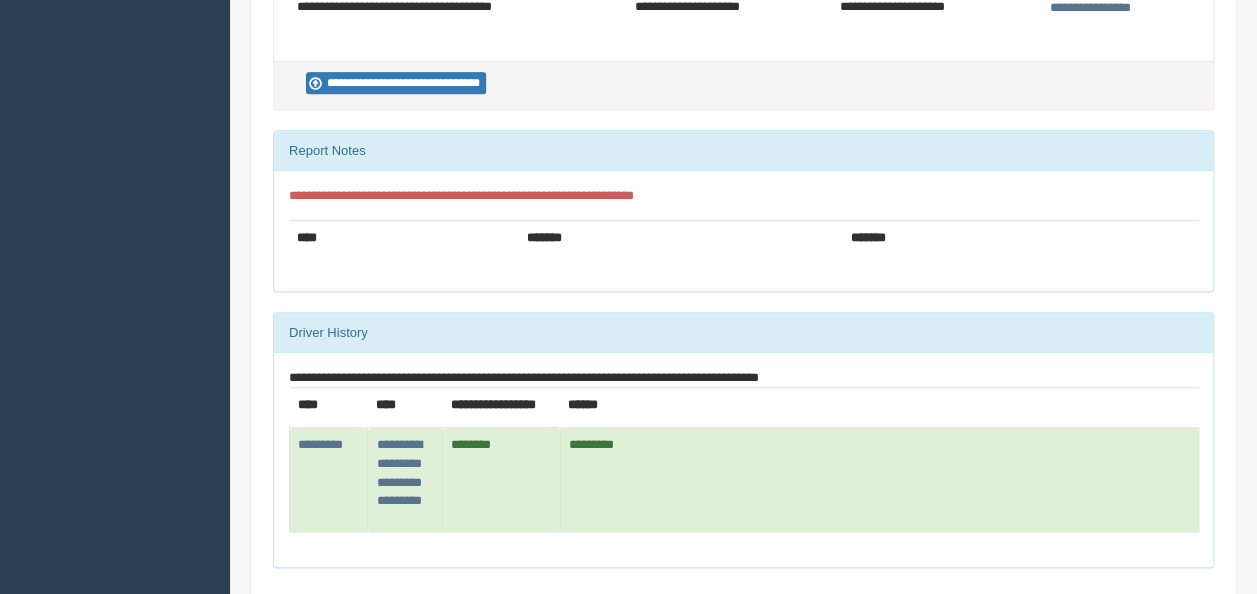 scroll, scrollTop: 828, scrollLeft: 0, axis: vertical 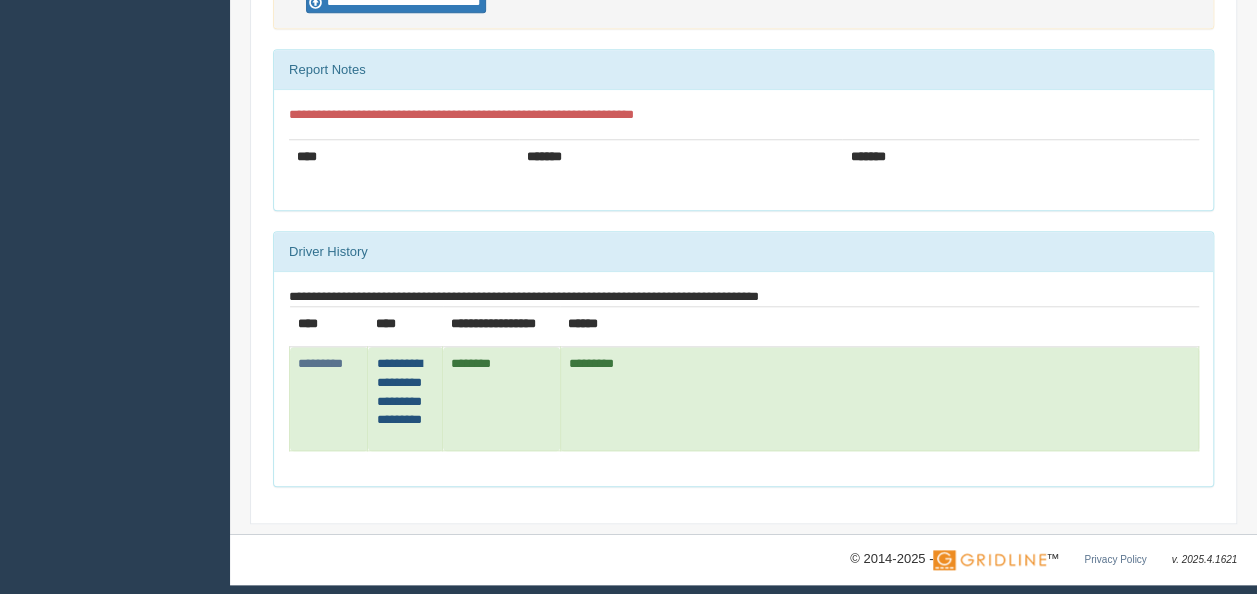 click on "**********" at bounding box center [398, 391] 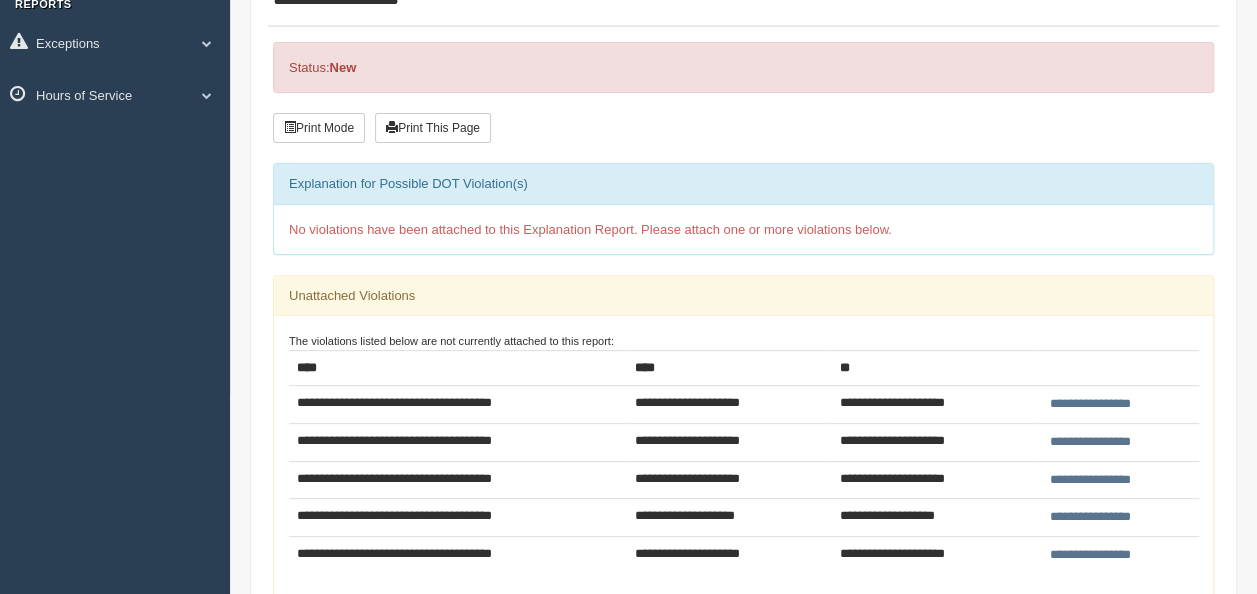 scroll, scrollTop: 300, scrollLeft: 0, axis: vertical 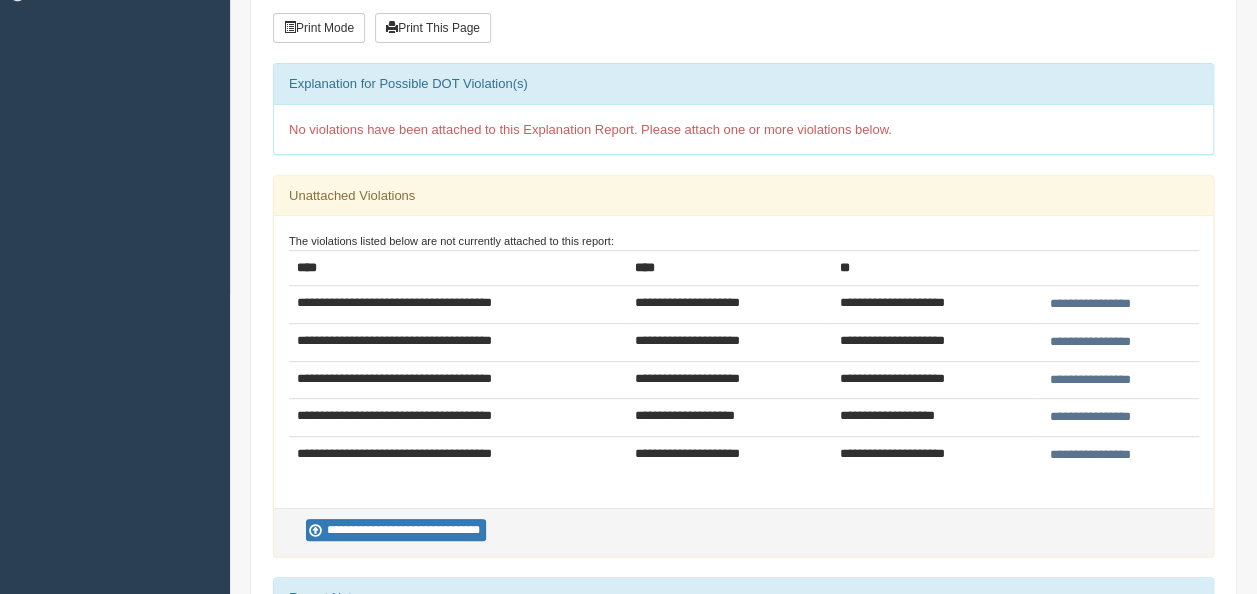 click on "**********" at bounding box center [1090, 417] 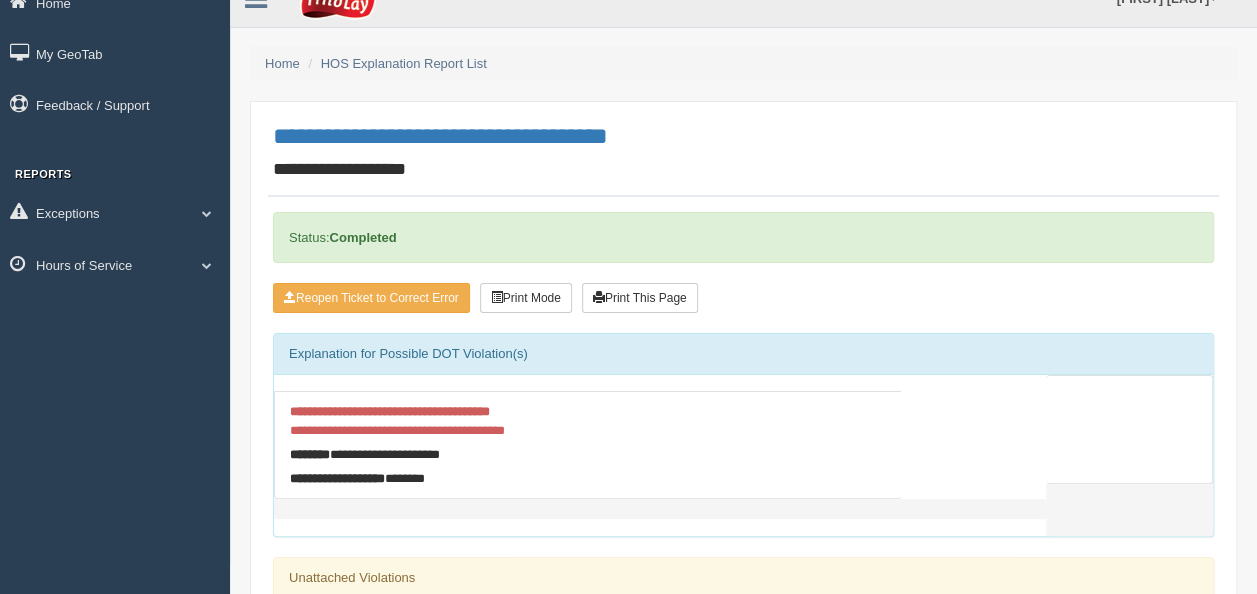 scroll, scrollTop: 0, scrollLeft: 0, axis: both 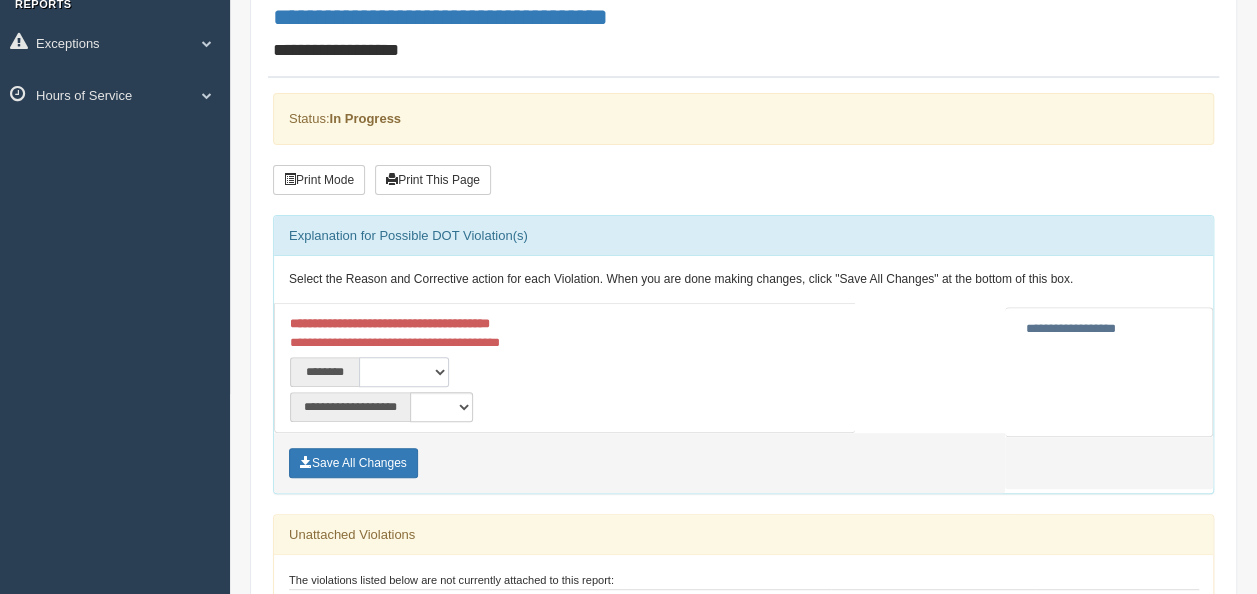click on "**********" at bounding box center [404, 372] 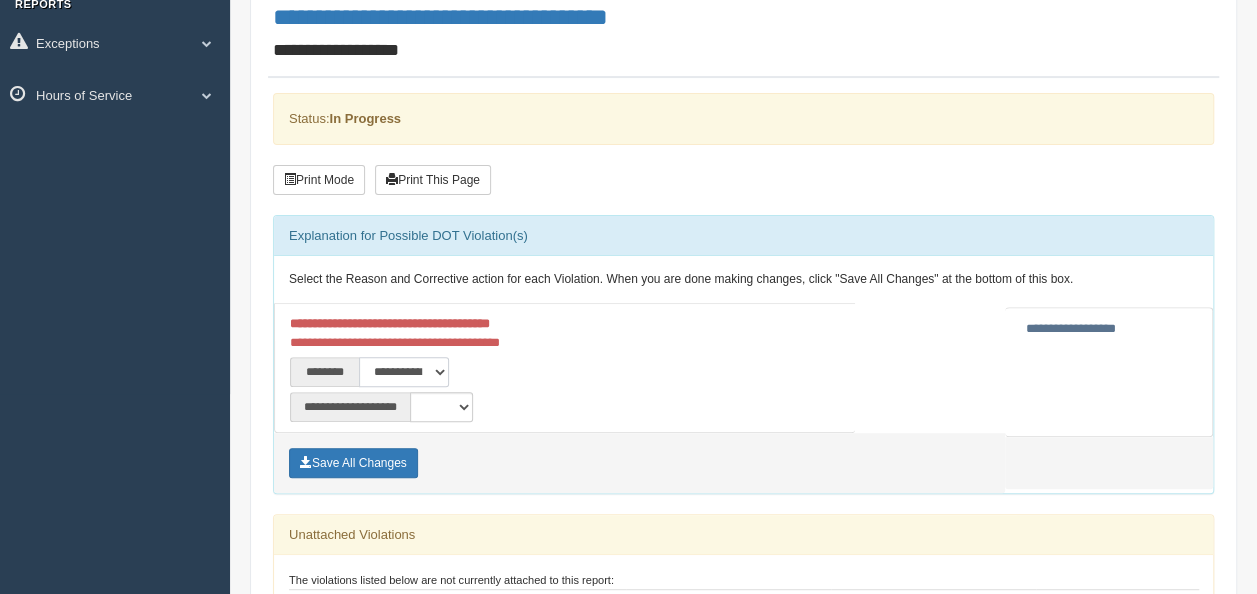 click on "**********" at bounding box center [404, 372] 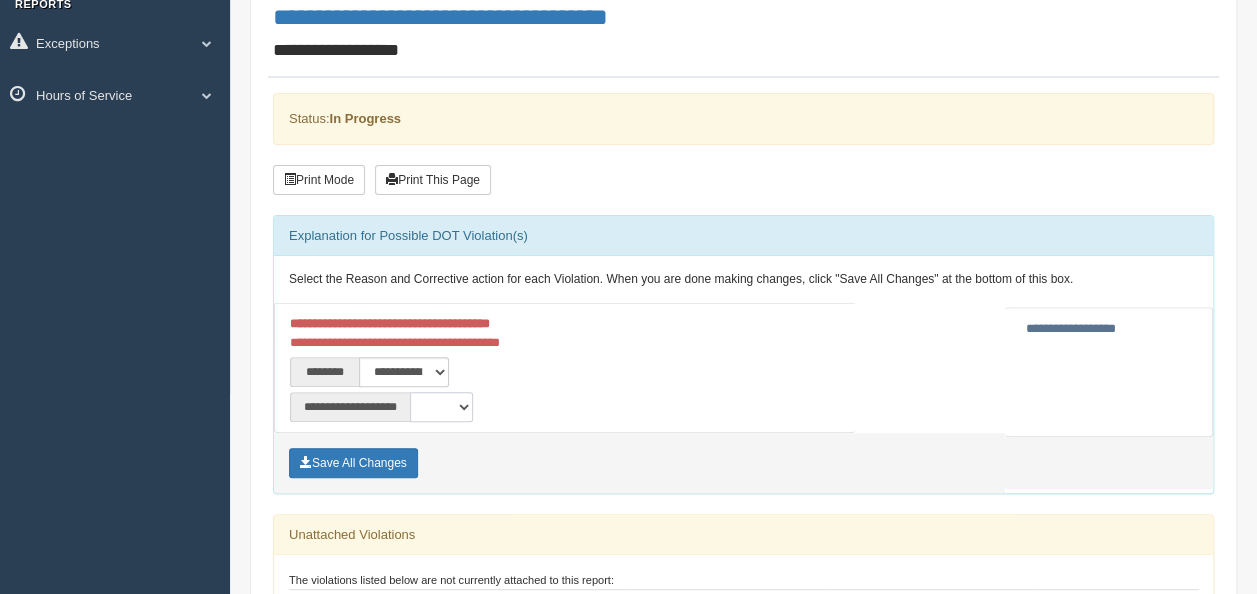 click on "**********" at bounding box center [441, 407] 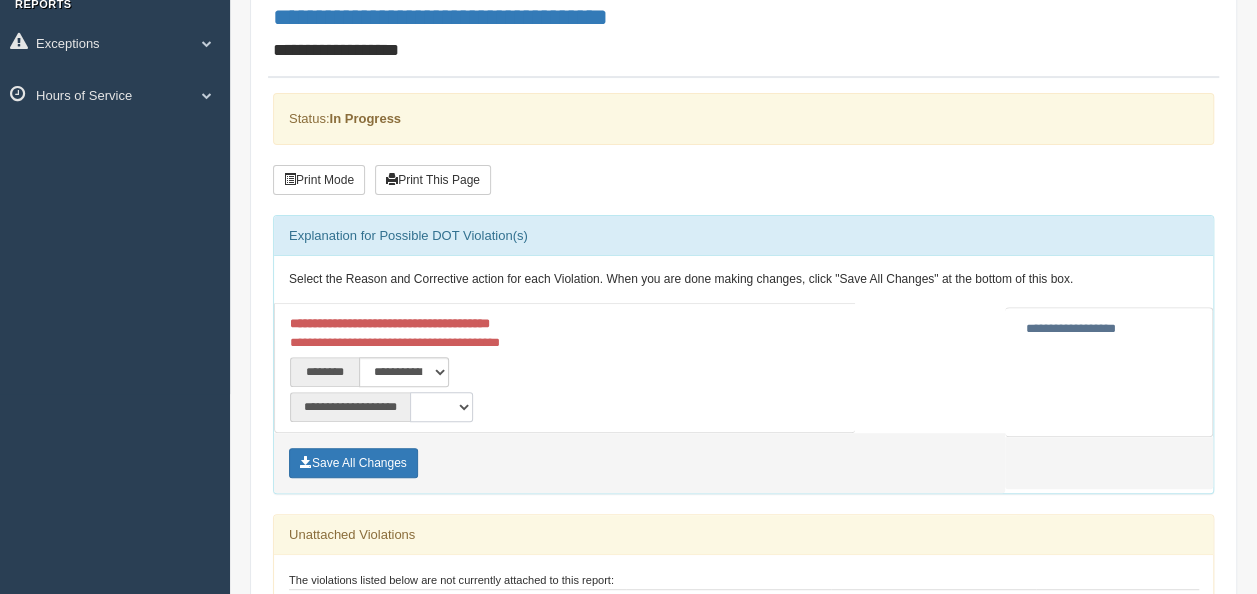 select on "**" 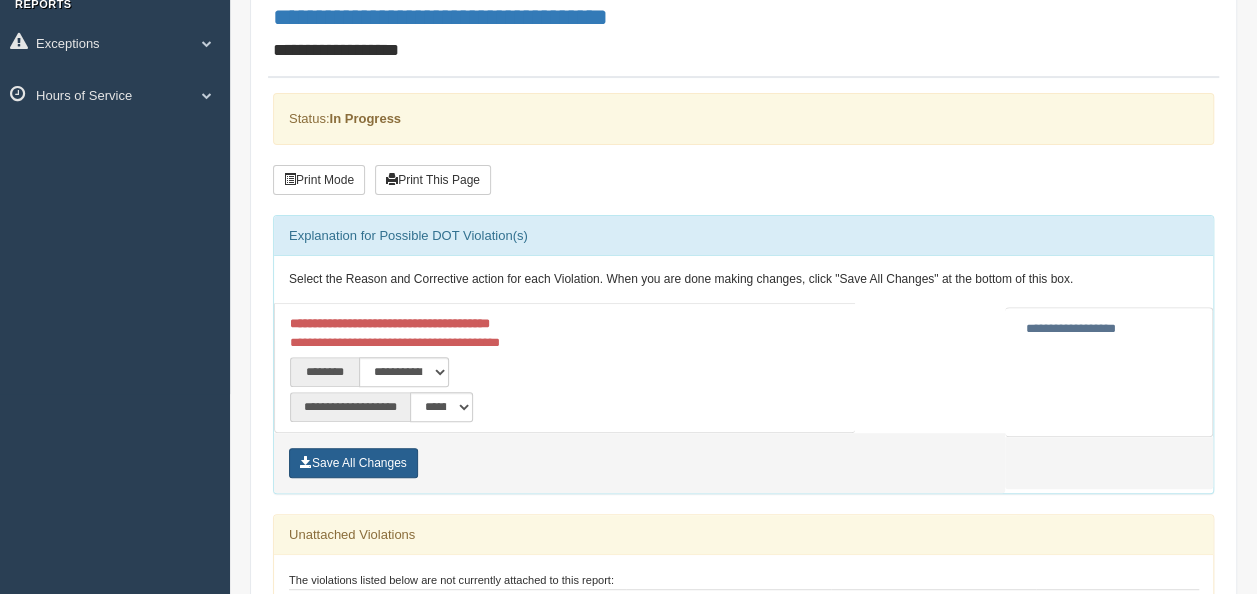 click on "Save All Changes" at bounding box center (353, 463) 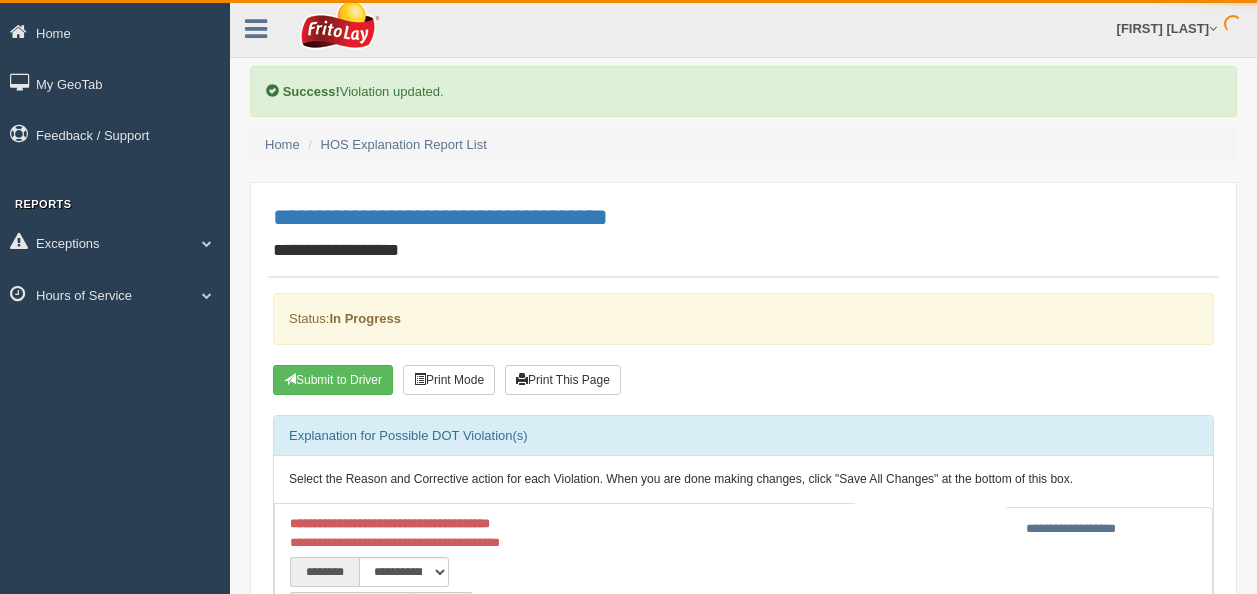 scroll, scrollTop: 0, scrollLeft: 0, axis: both 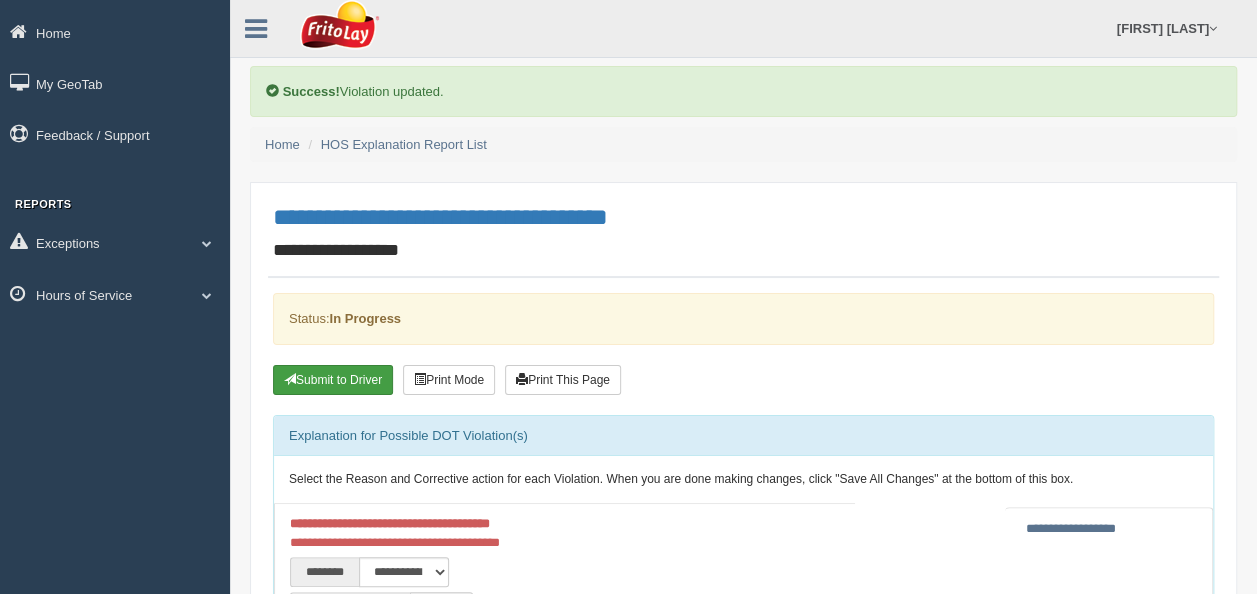 click on "Submit to Driver" at bounding box center [333, 380] 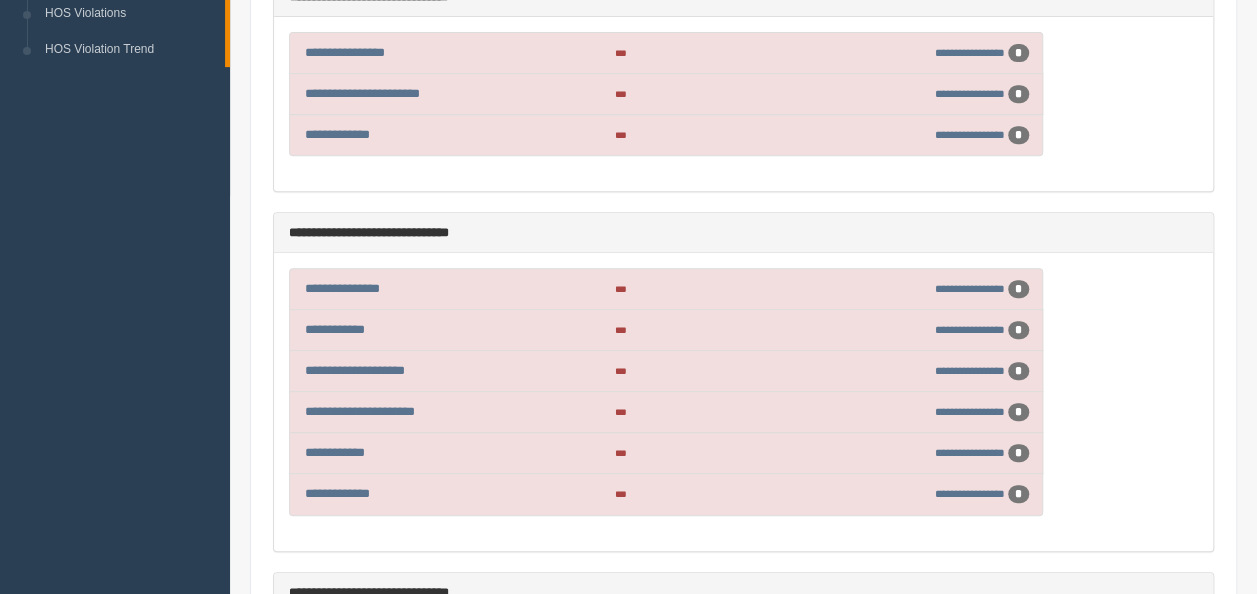 scroll, scrollTop: 400, scrollLeft: 0, axis: vertical 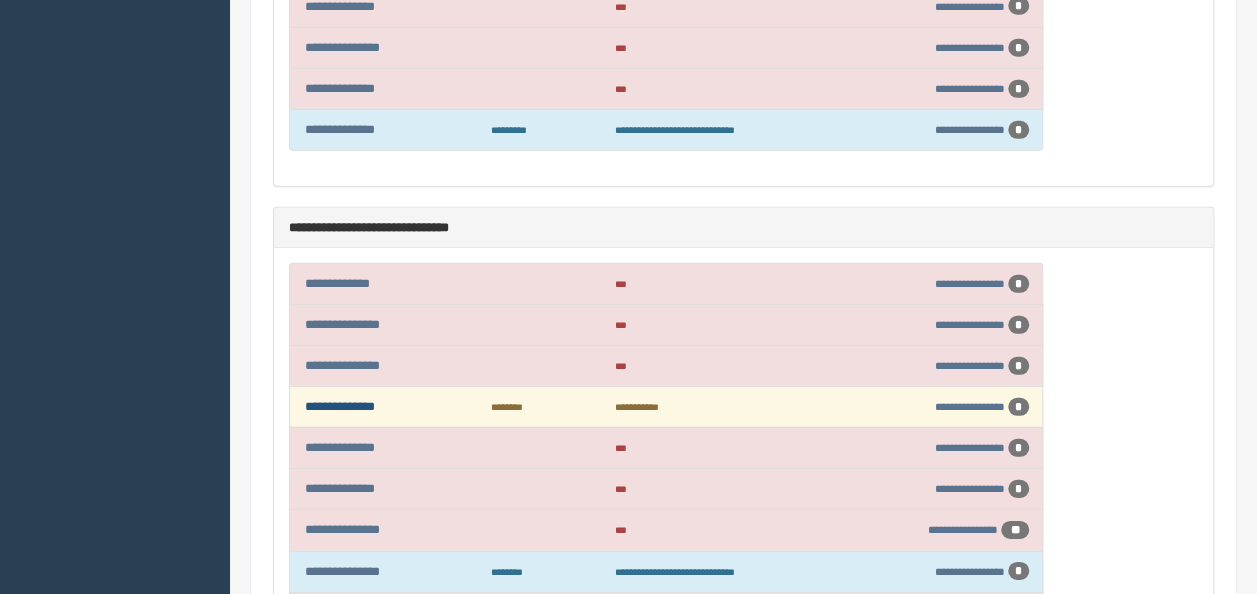 click on "**********" at bounding box center [340, 406] 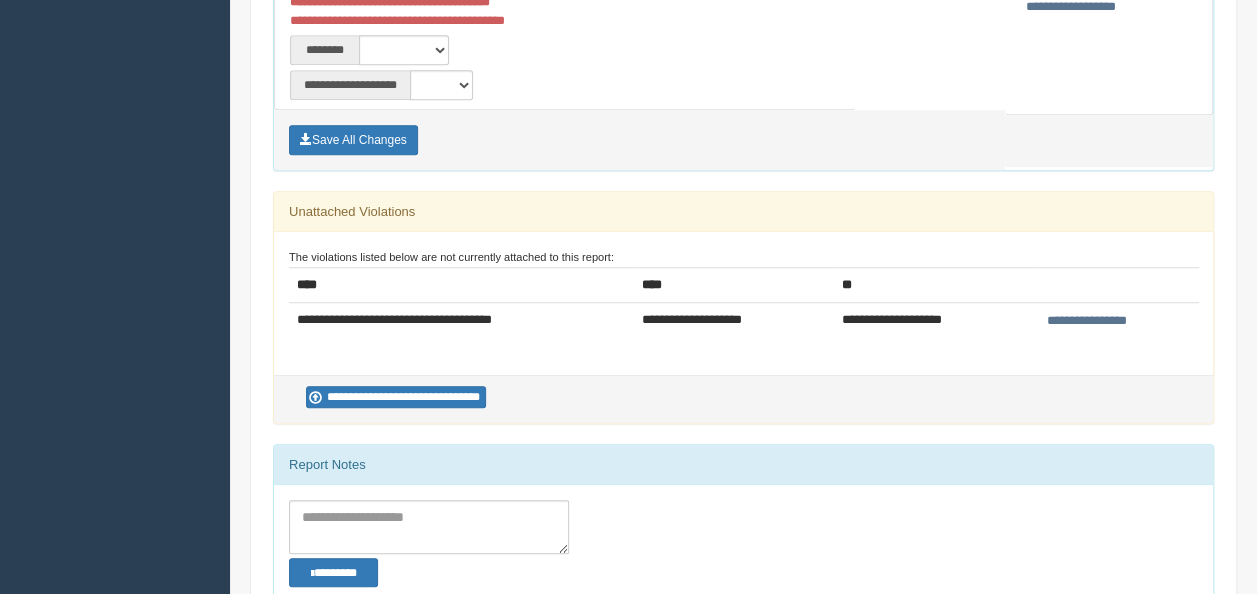 scroll, scrollTop: 200, scrollLeft: 0, axis: vertical 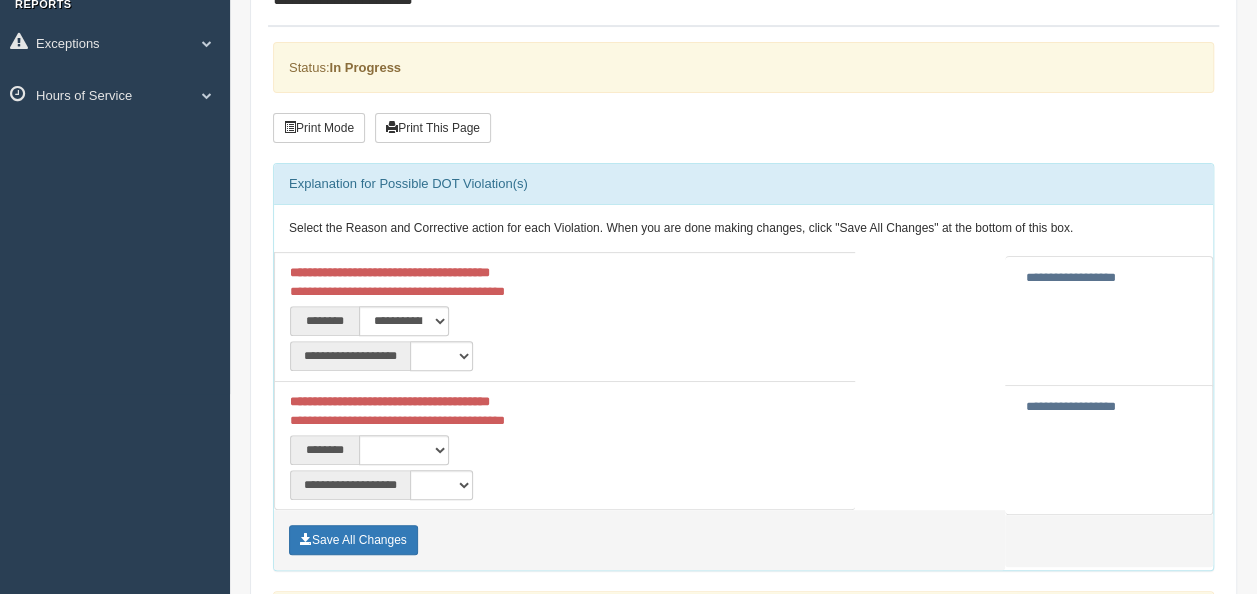 click on "**********" at bounding box center [1071, 277] 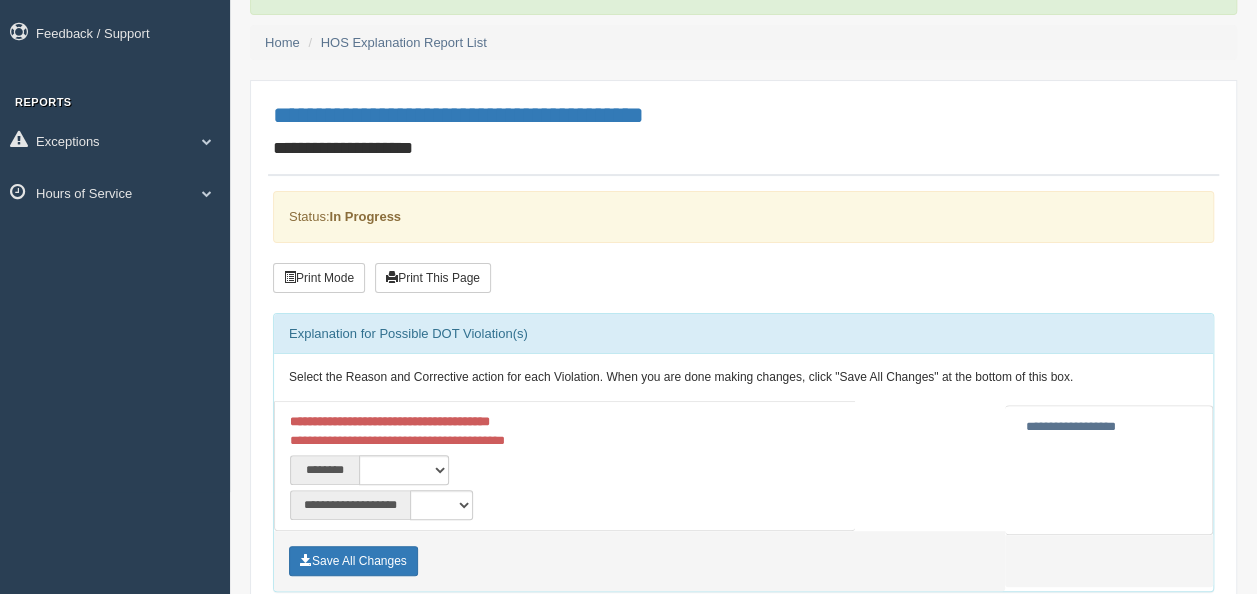 scroll, scrollTop: 200, scrollLeft: 0, axis: vertical 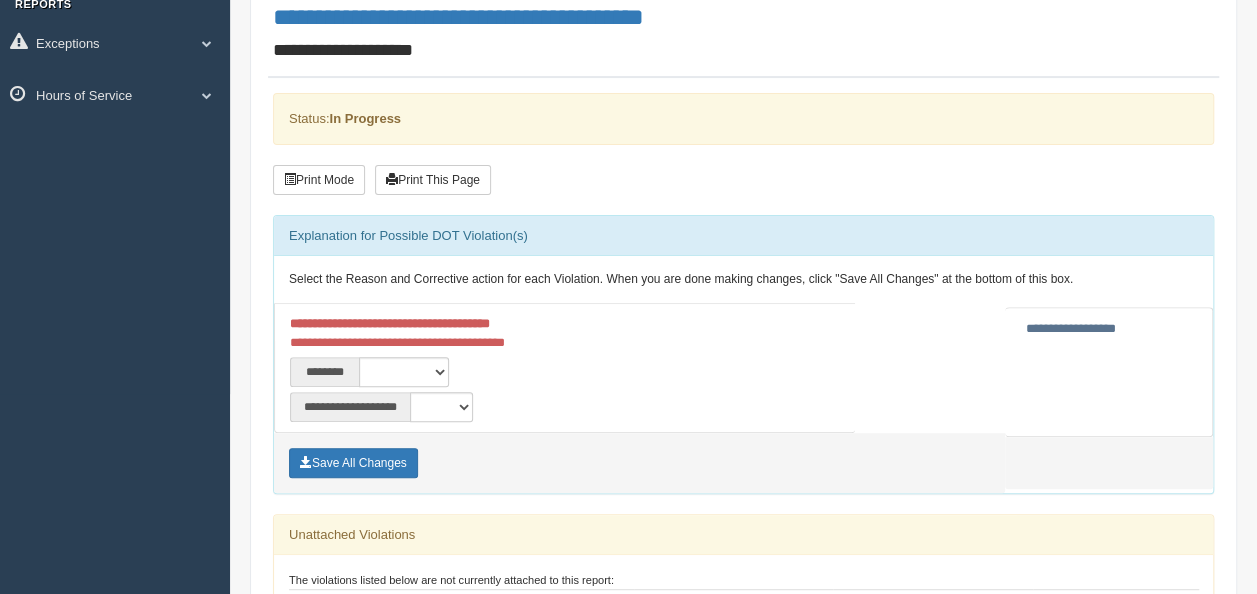 click on "**********" at bounding box center [1071, 328] 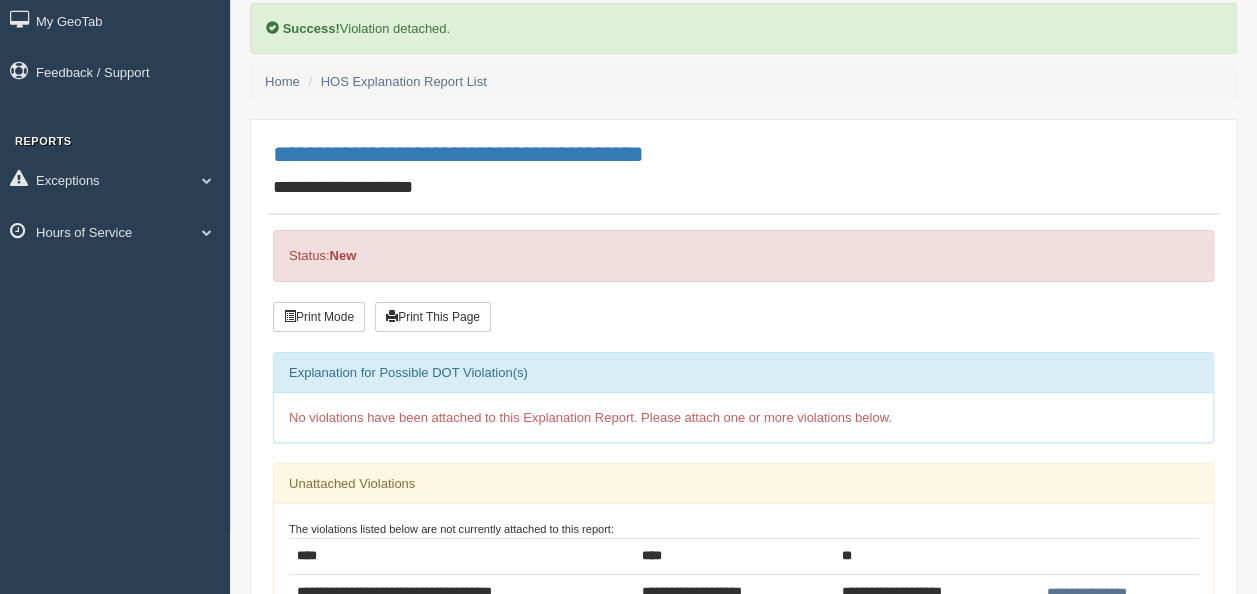 scroll, scrollTop: 0, scrollLeft: 0, axis: both 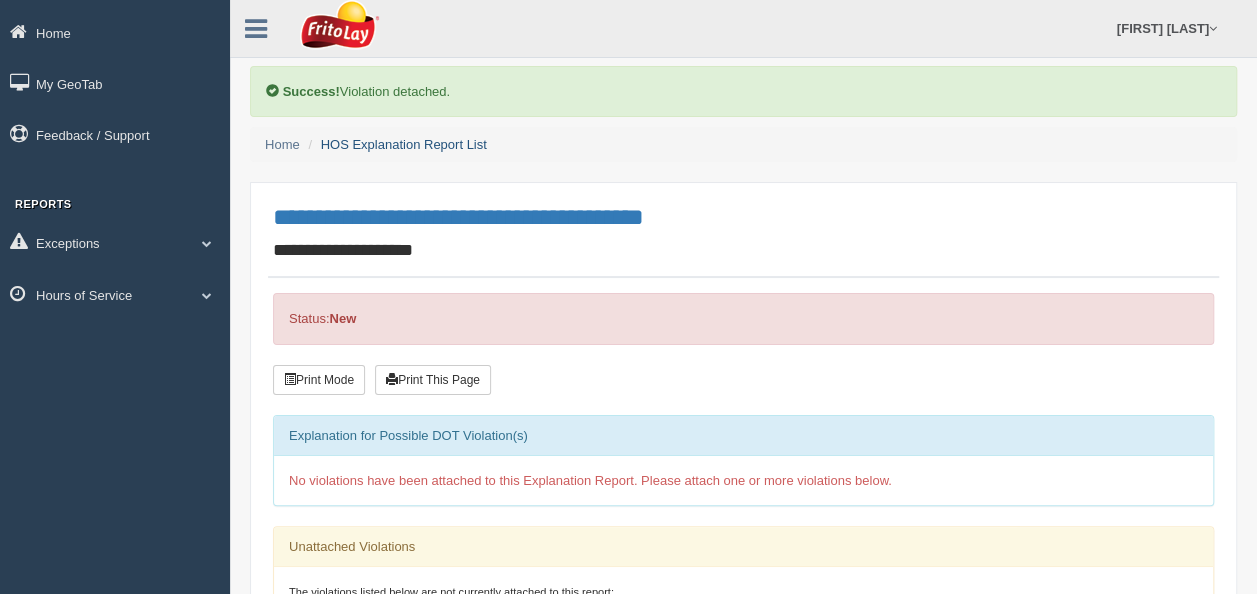 click on "HOS Explanation Report List" at bounding box center (404, 144) 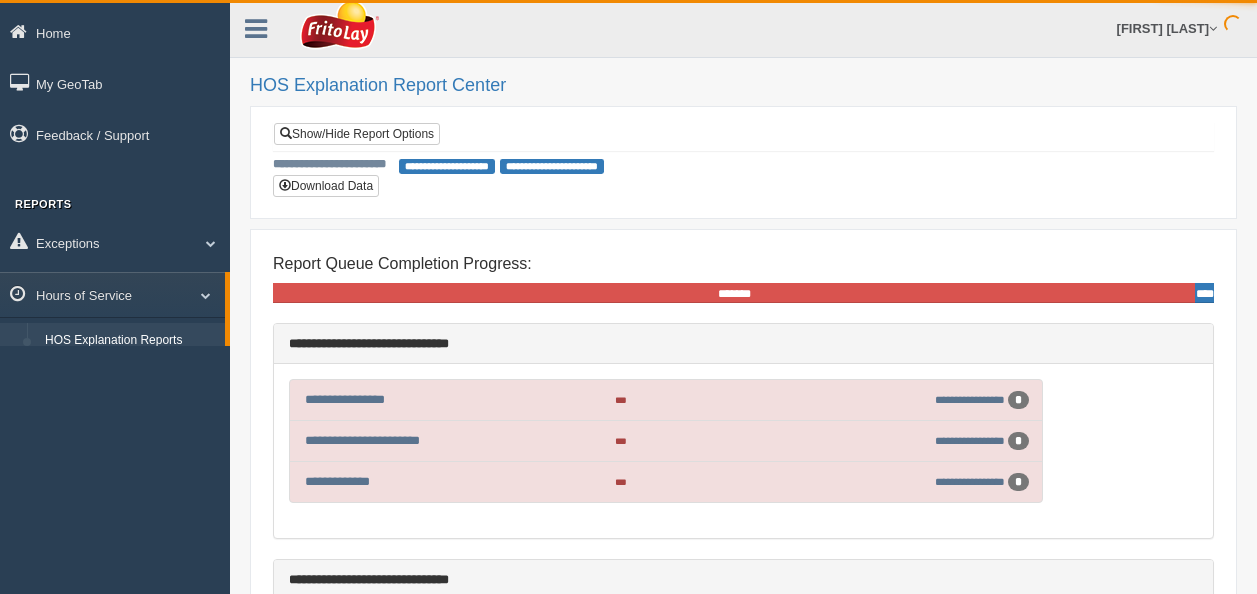 scroll, scrollTop: 0, scrollLeft: 0, axis: both 